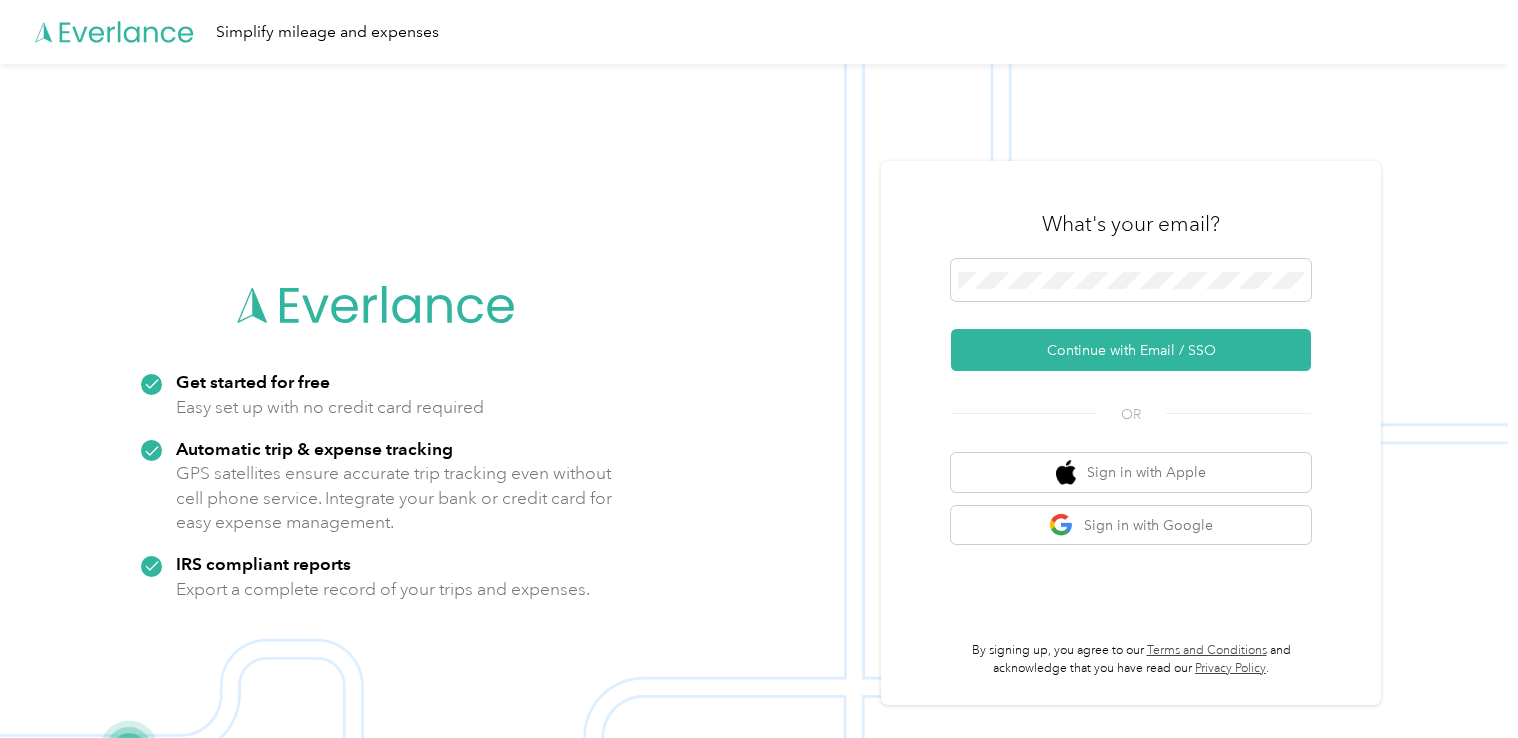 scroll, scrollTop: 0, scrollLeft: 0, axis: both 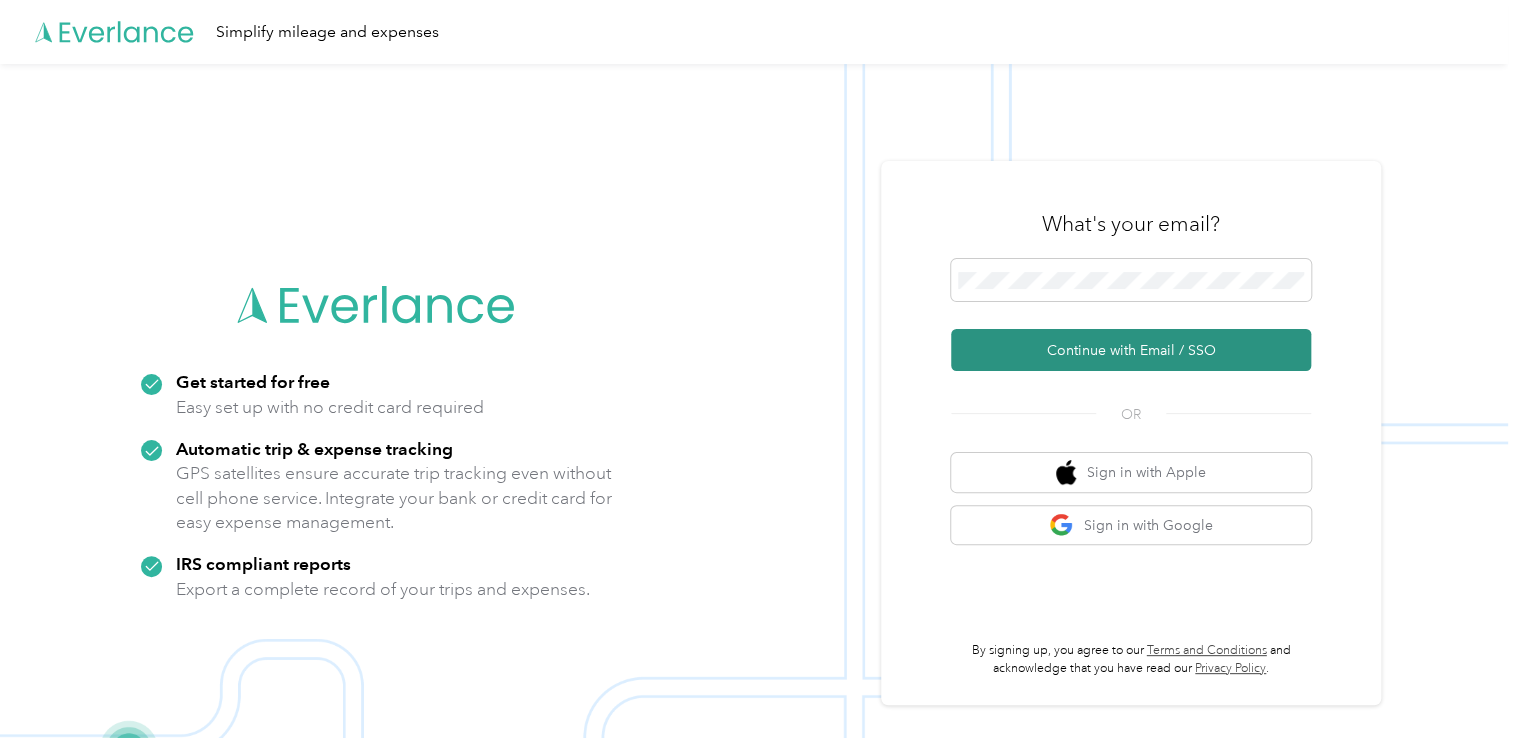 click on "Continue with Email / SSO" at bounding box center (1131, 350) 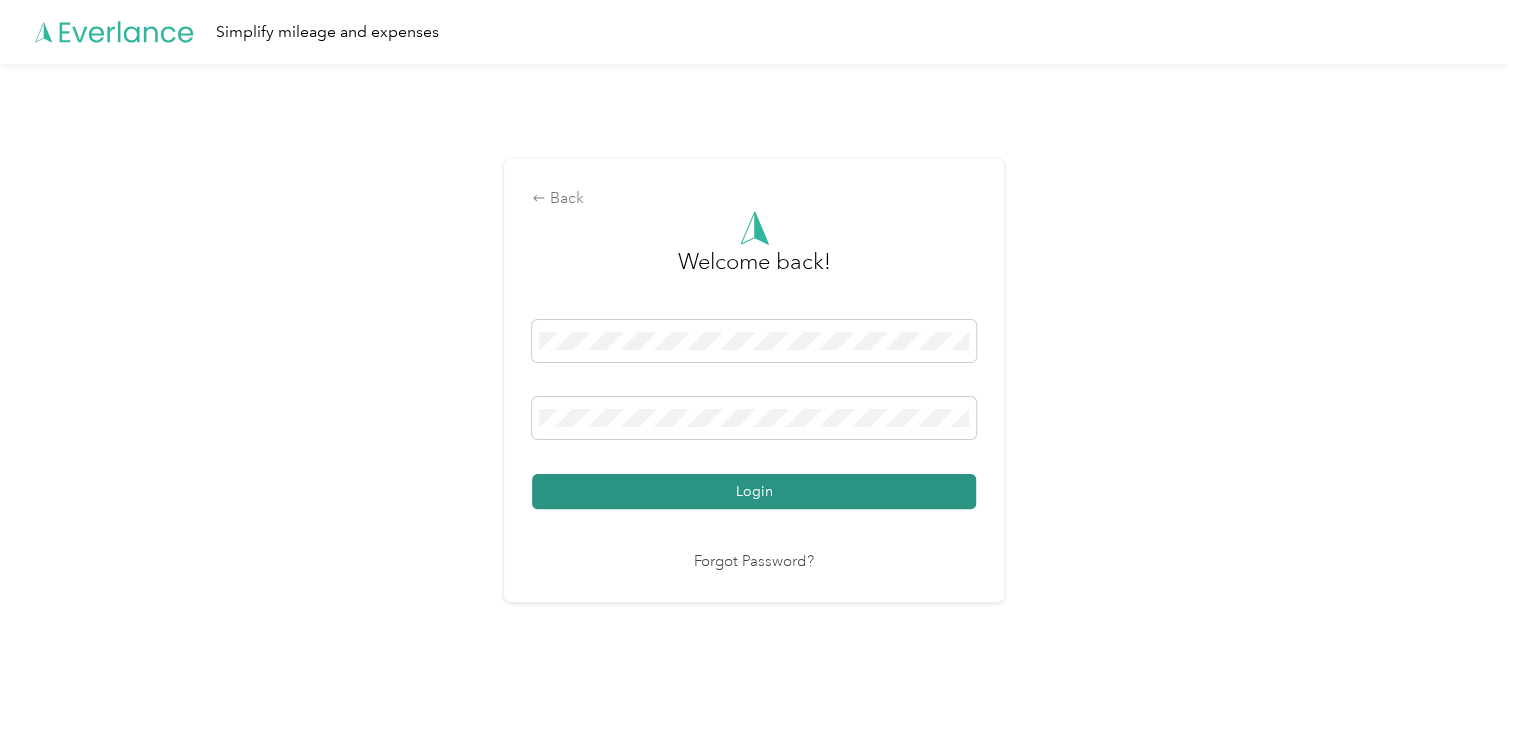 click on "Login" at bounding box center (754, 491) 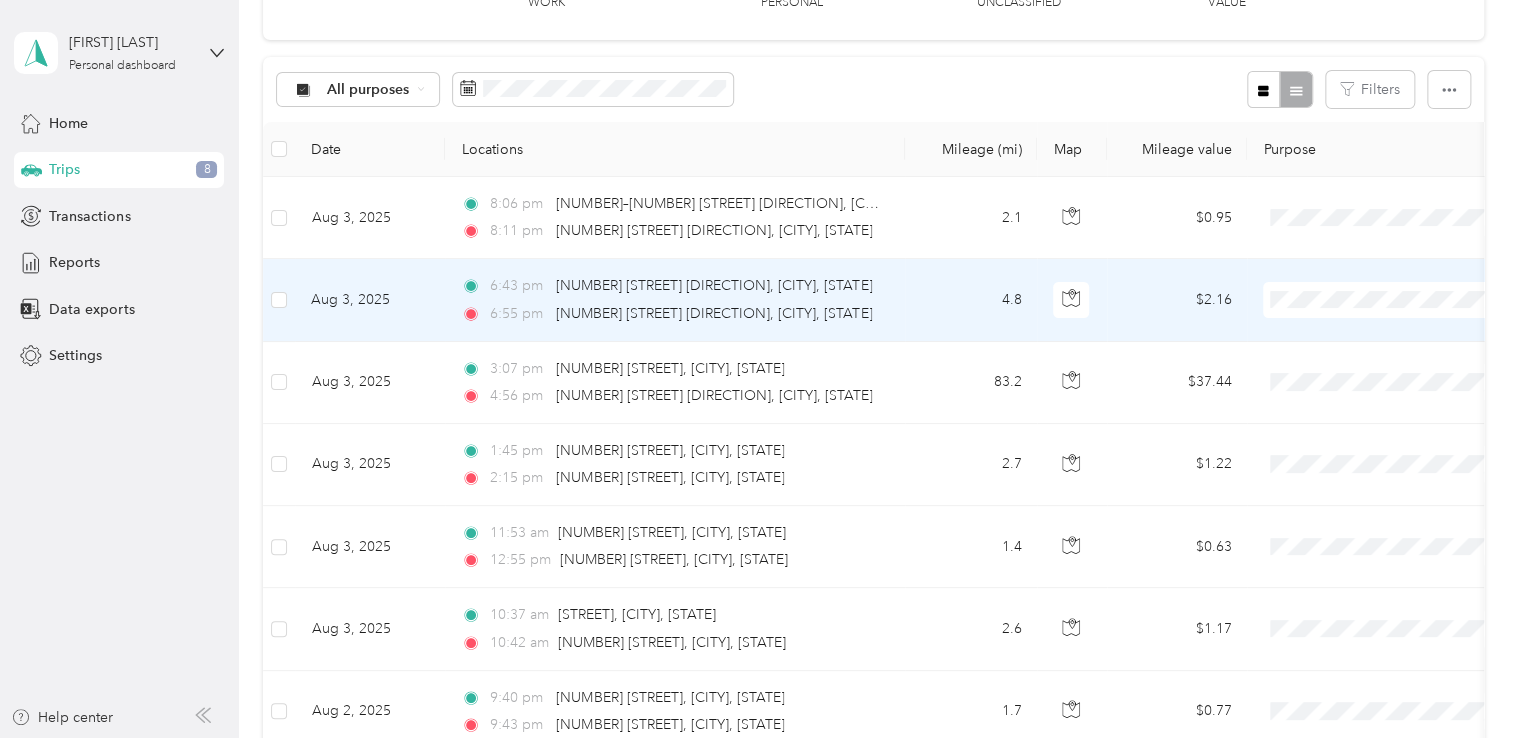 scroll, scrollTop: 168, scrollLeft: 0, axis: vertical 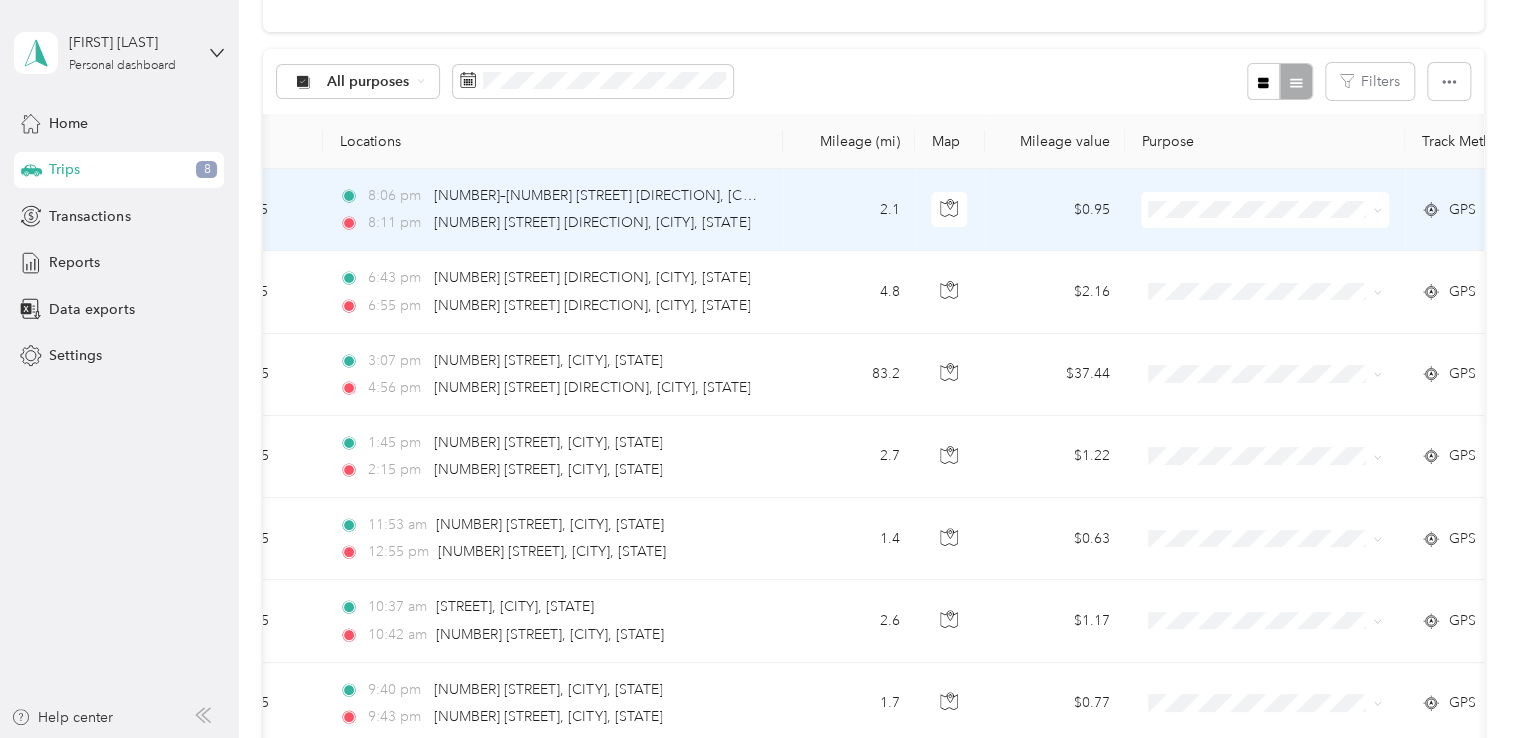 click 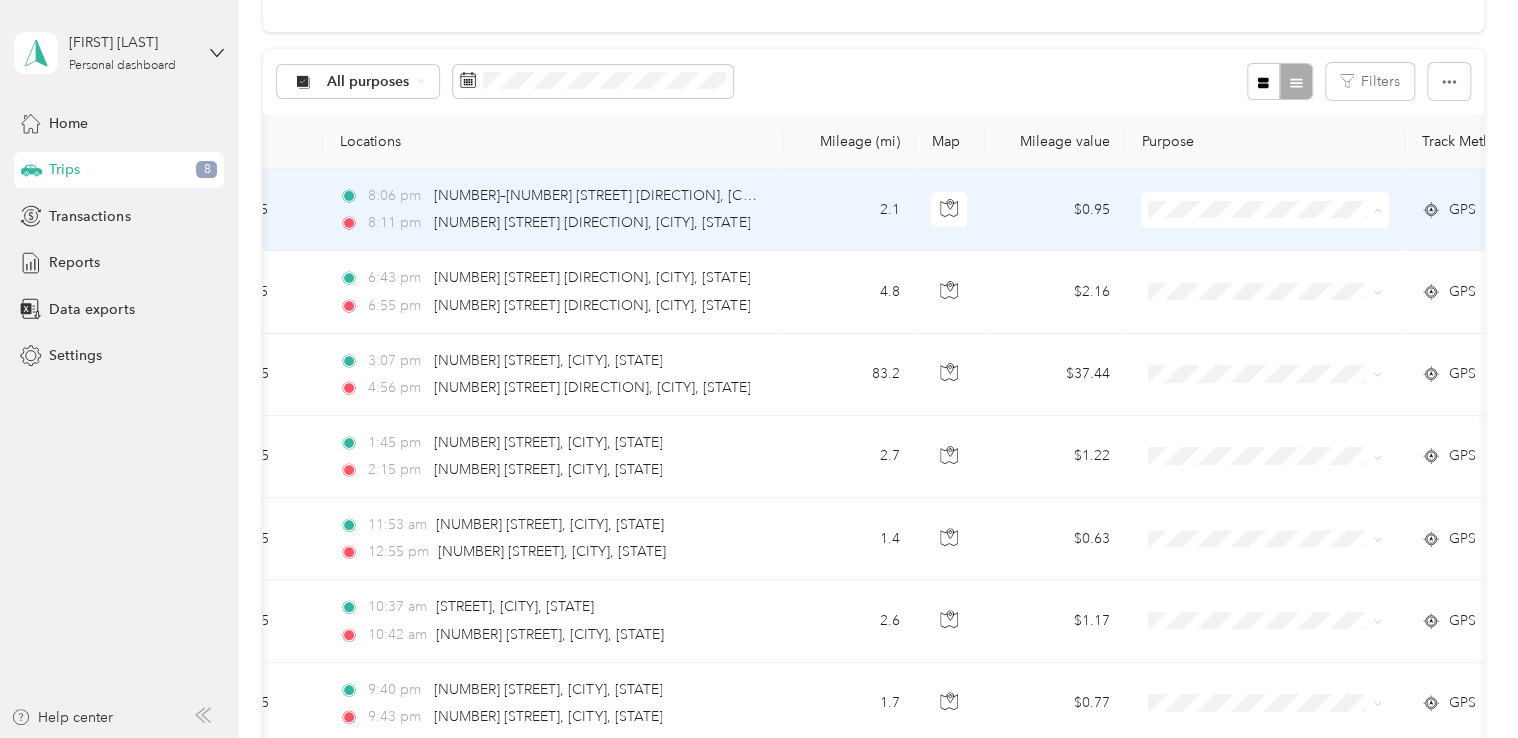 click on "Personal" at bounding box center [1283, 281] 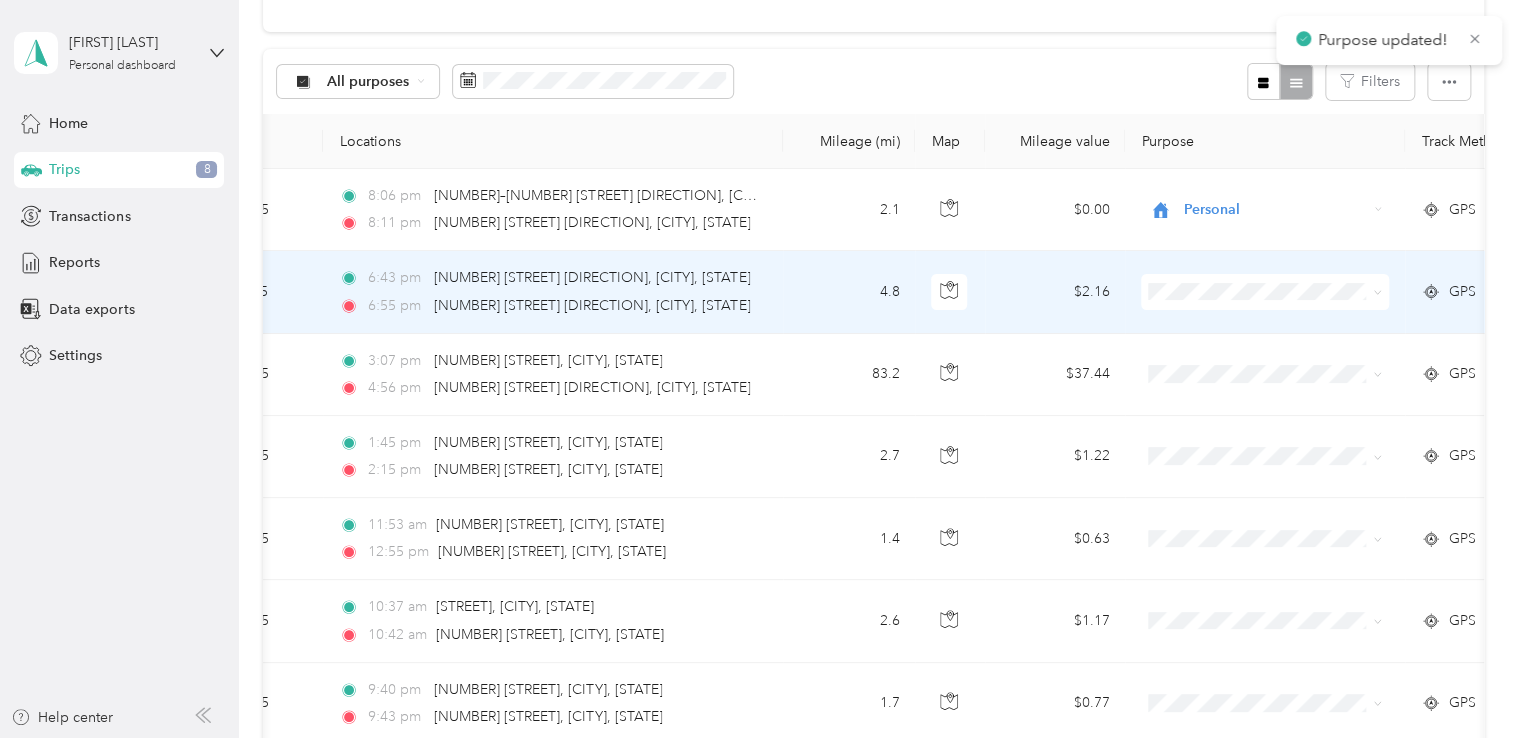click 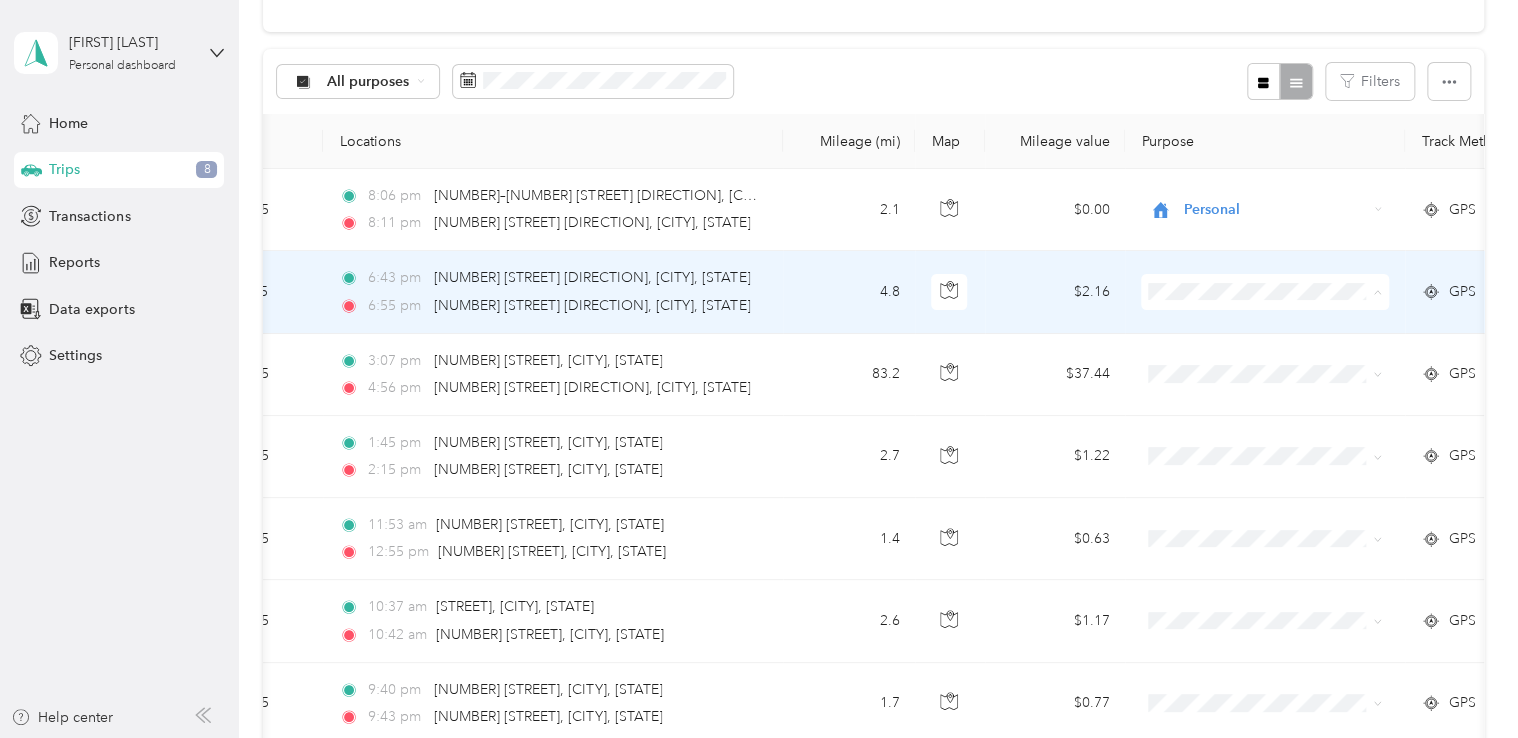 click on "Personal" at bounding box center (1283, 363) 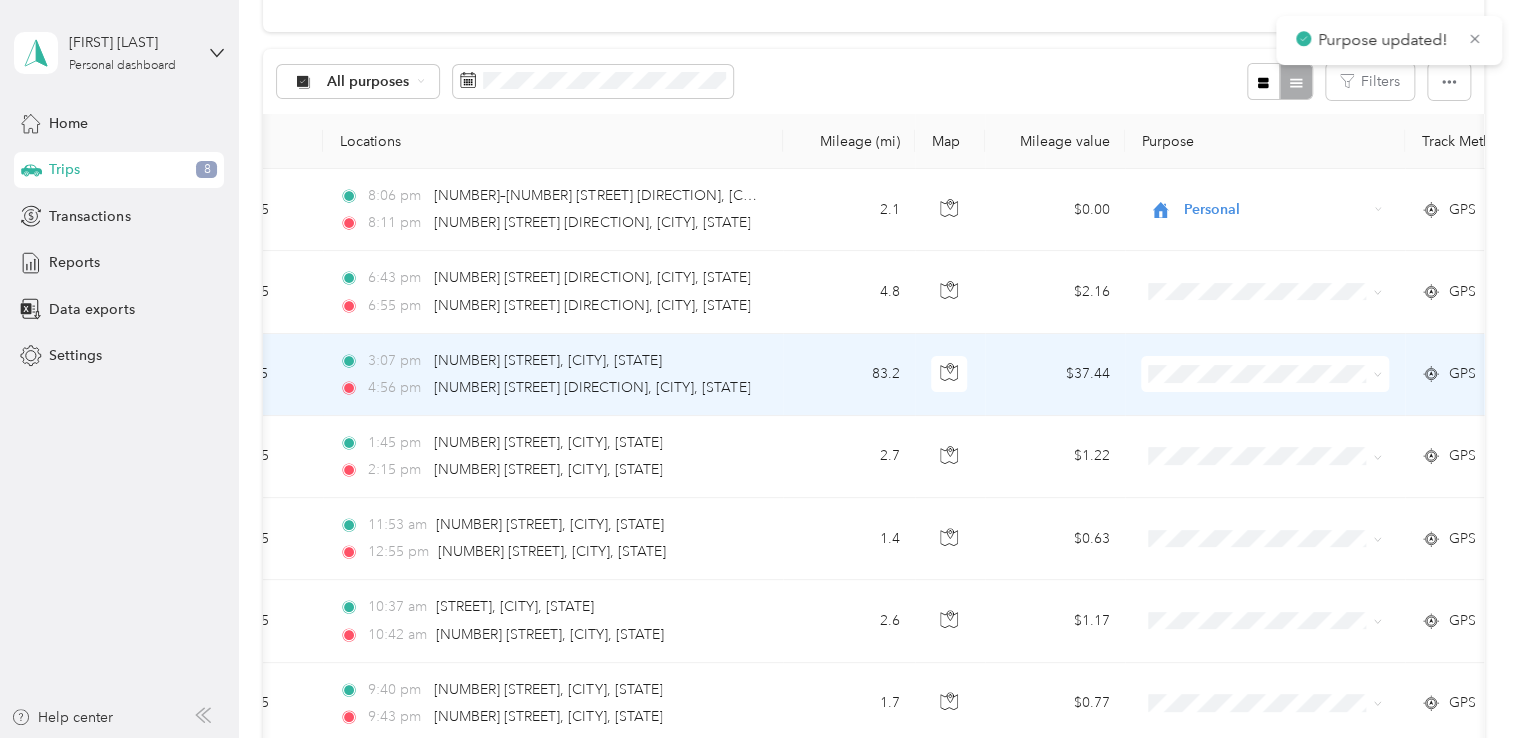 click 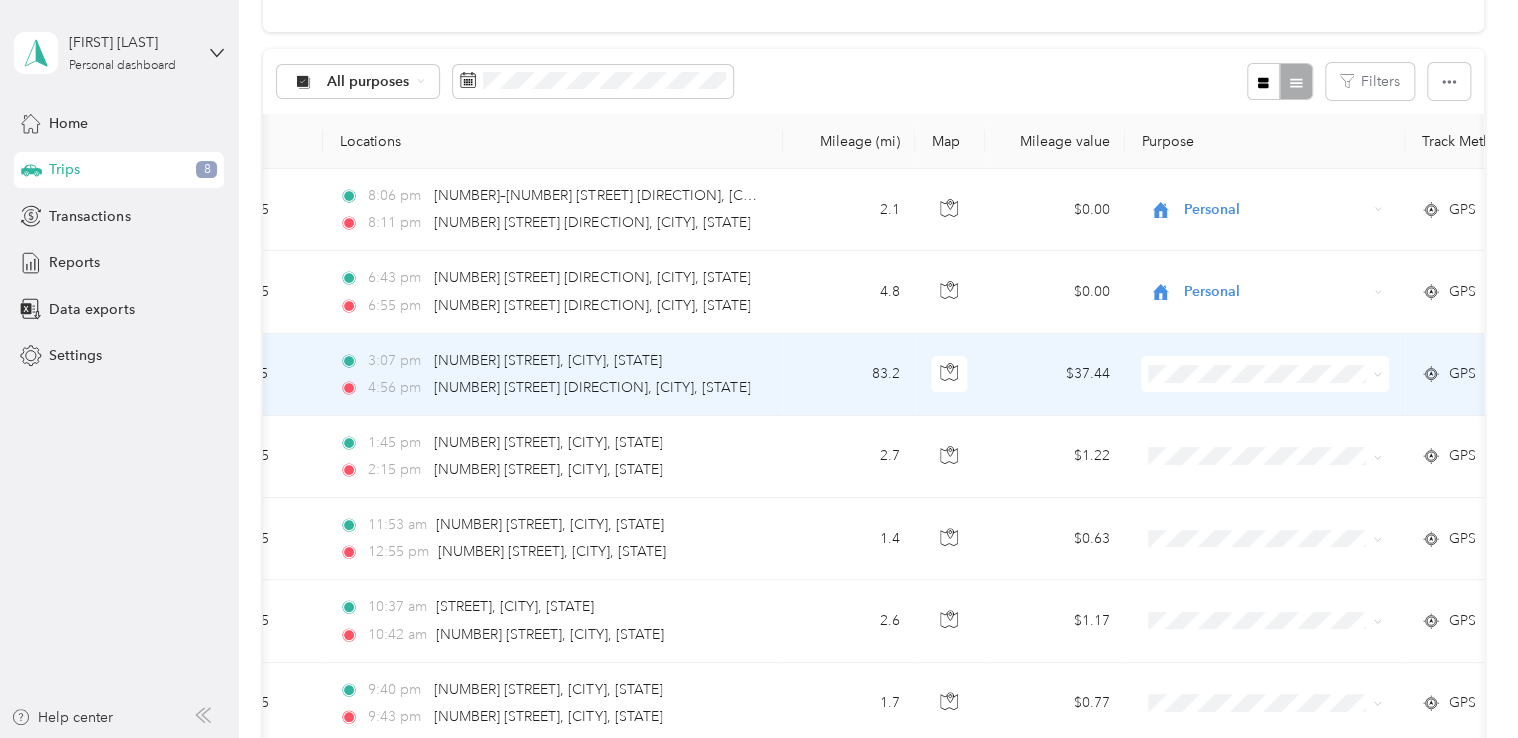 click on "Personal" at bounding box center [1265, 436] 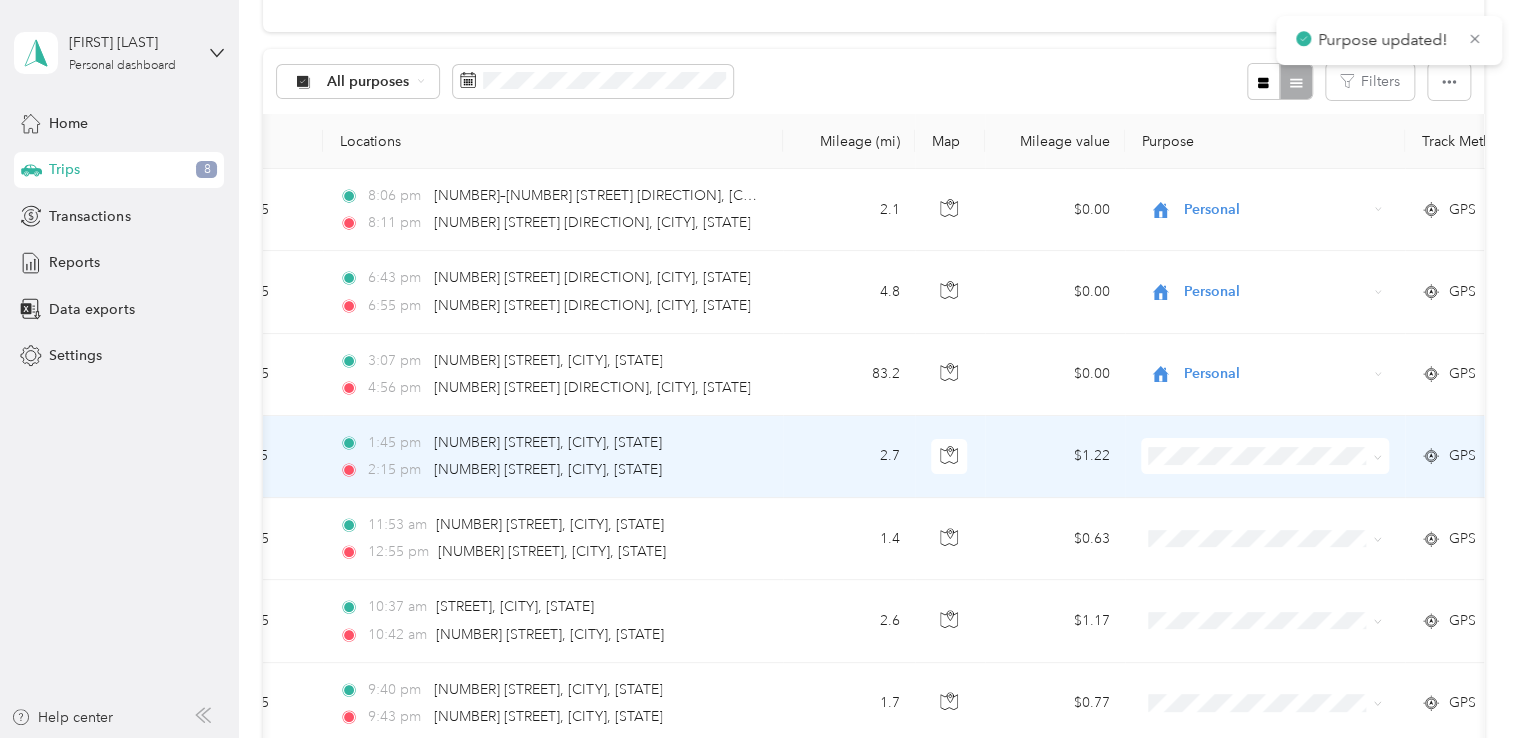 click 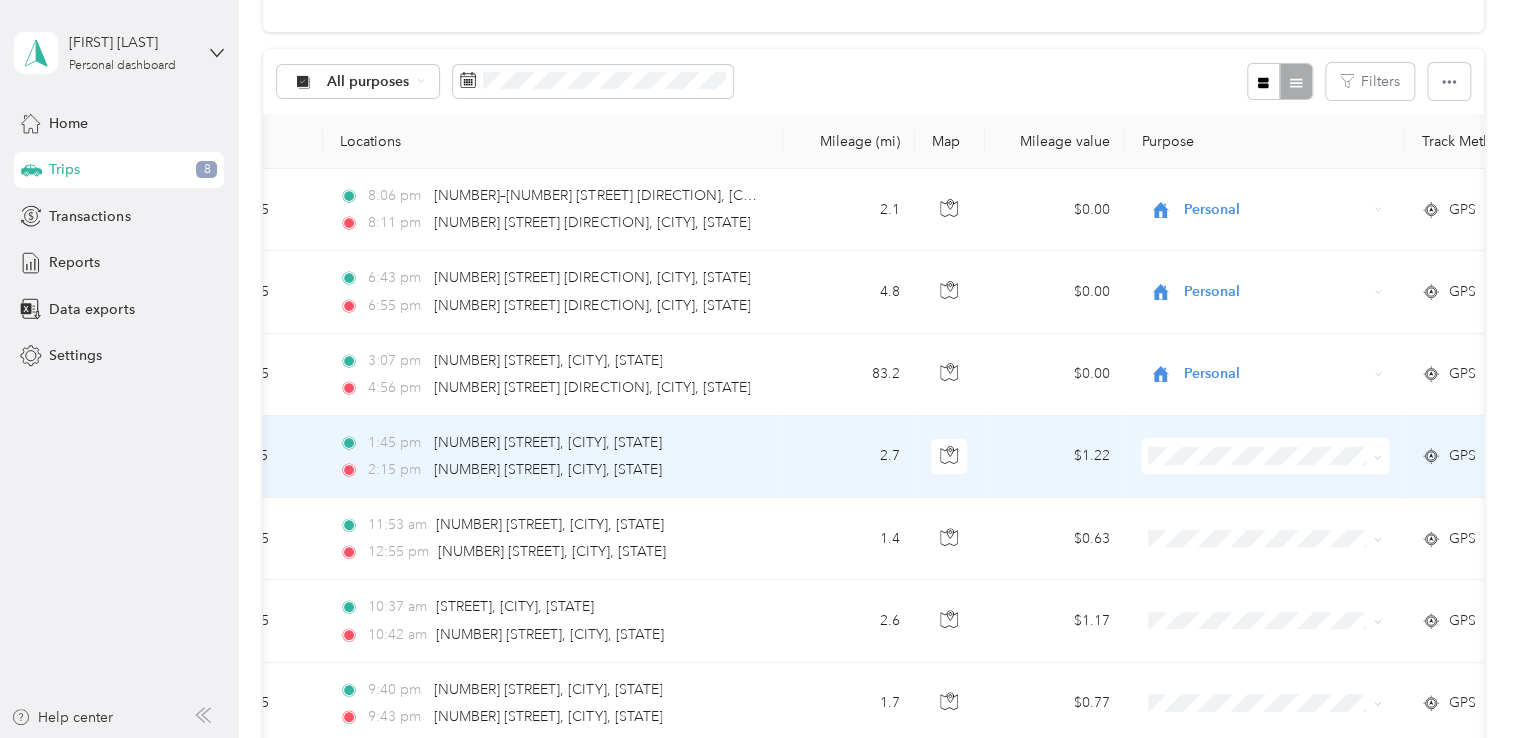 click on "Personal" at bounding box center [1283, 527] 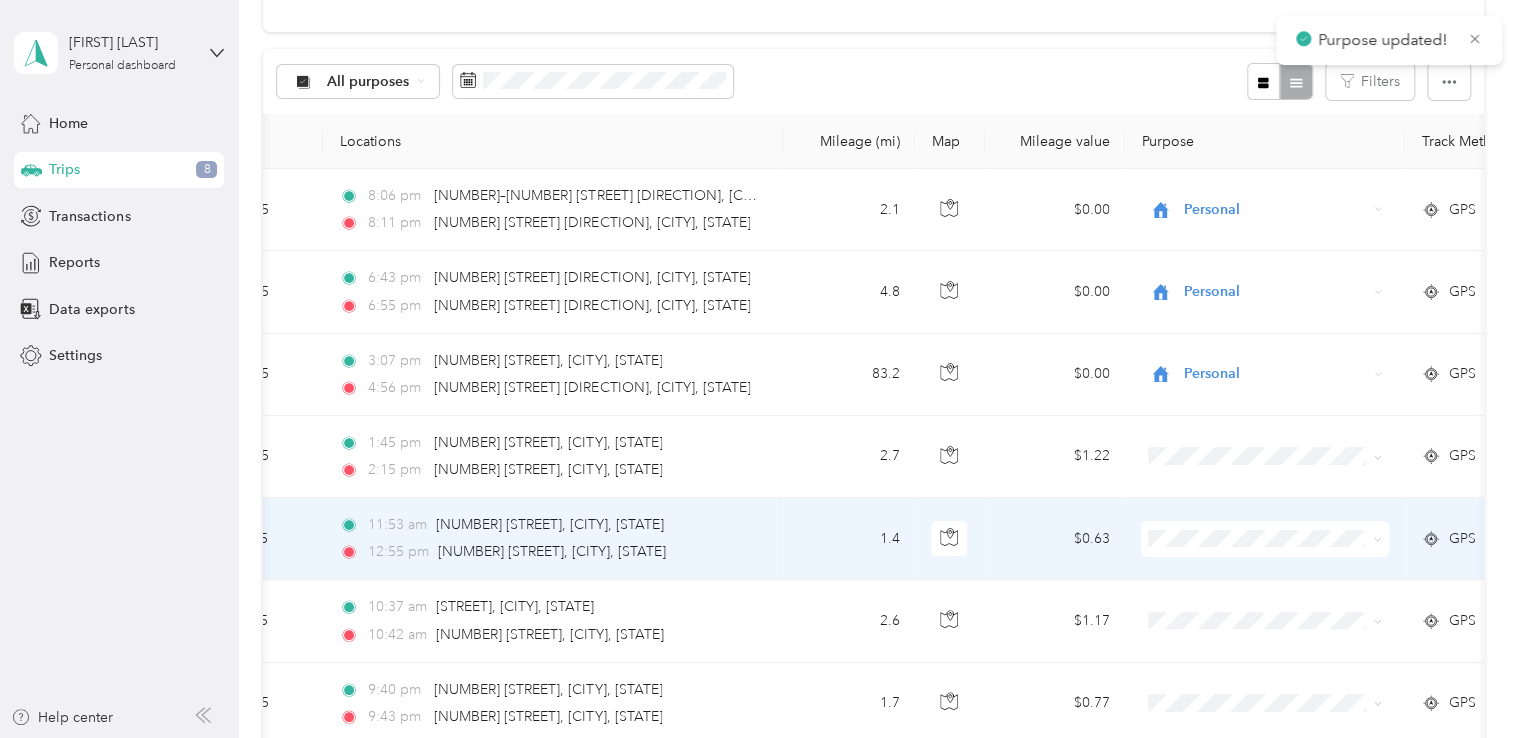 click 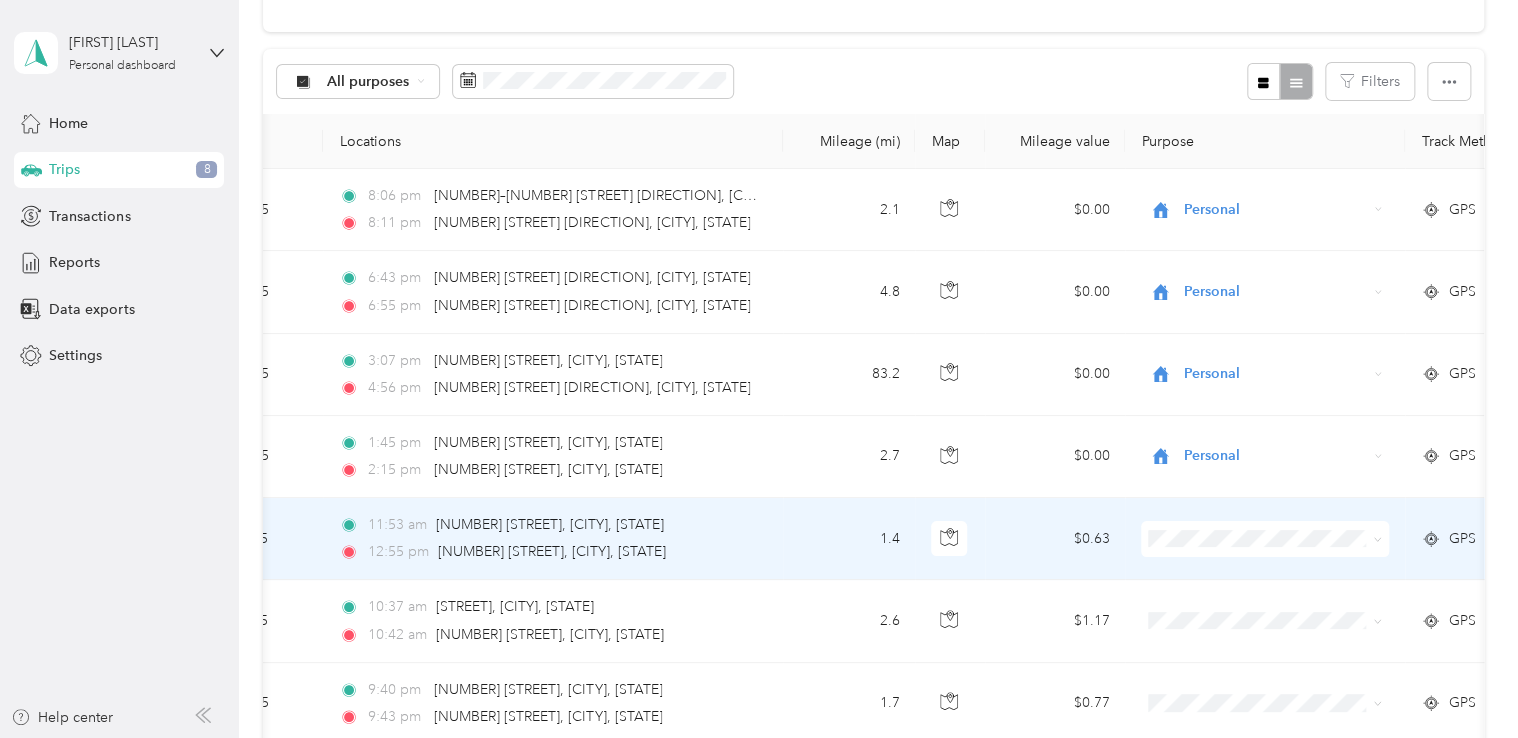 click on "Personal" at bounding box center (1283, 602) 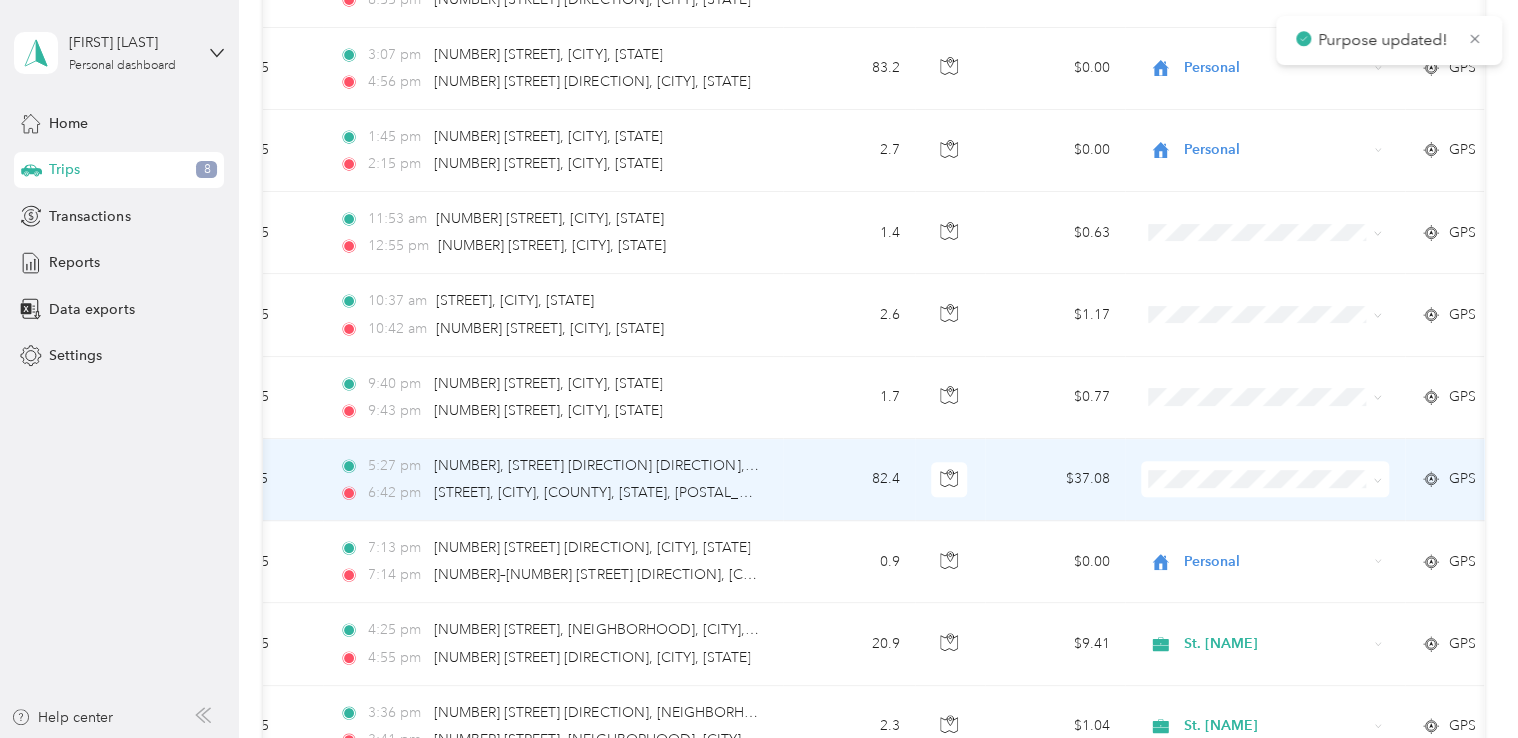scroll, scrollTop: 476, scrollLeft: 0, axis: vertical 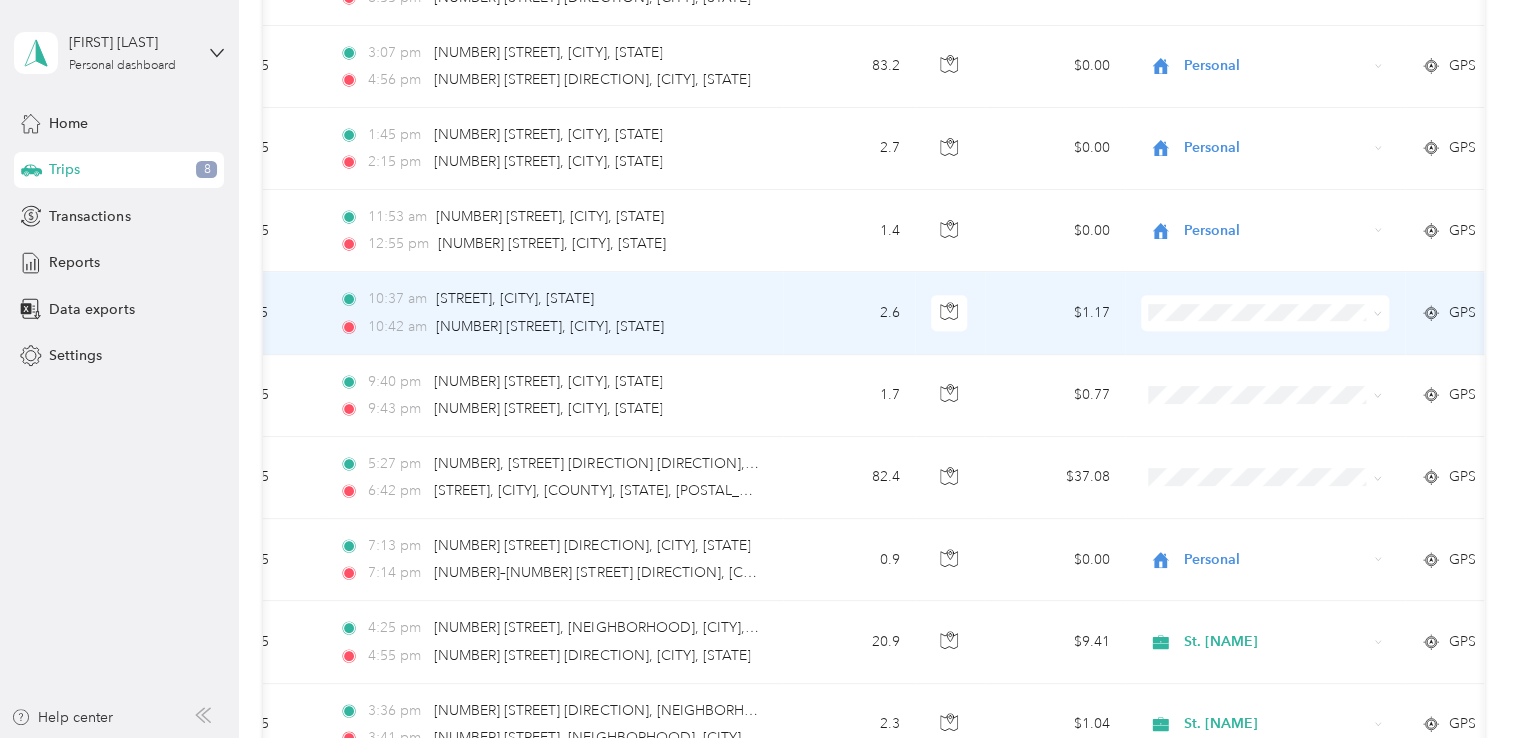 click 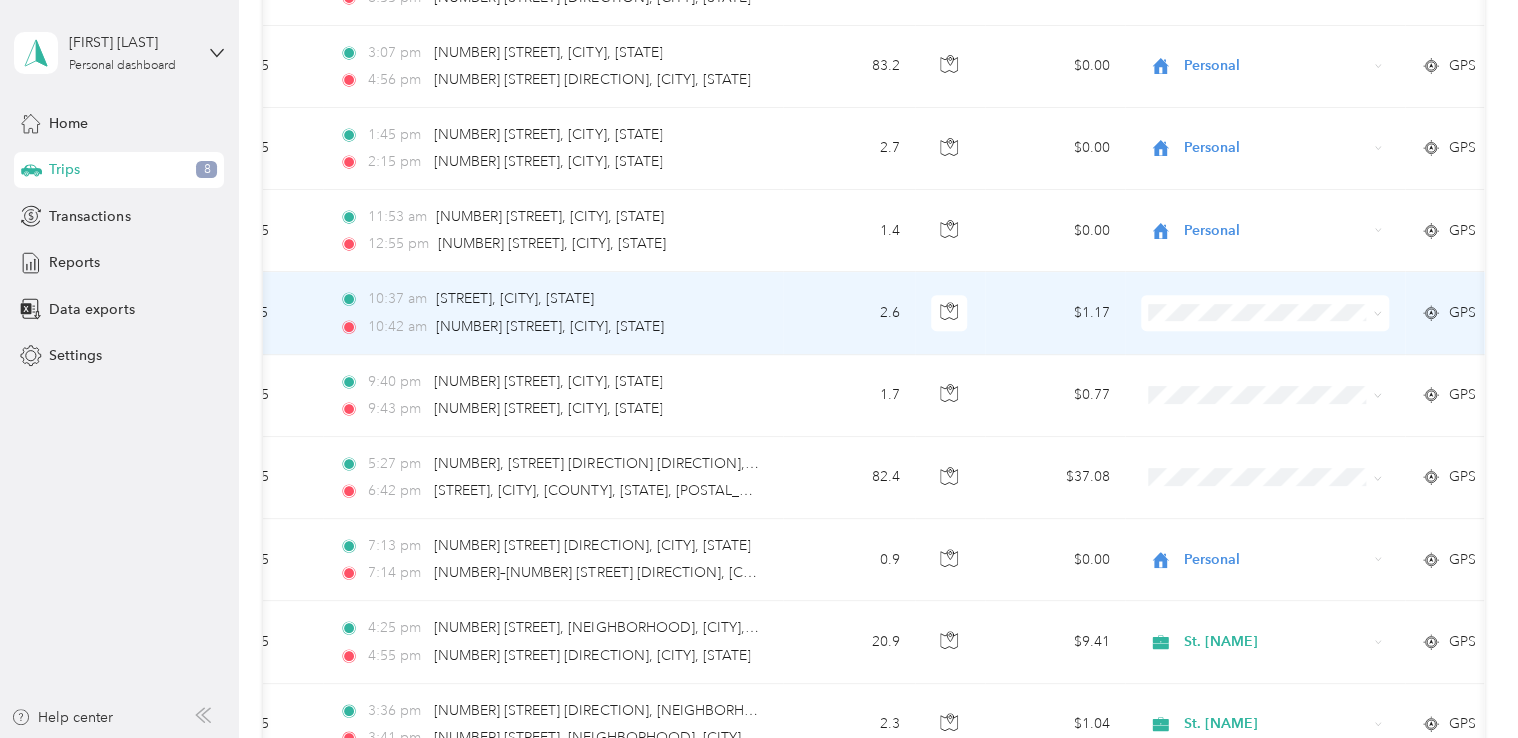 click on "Personal" at bounding box center (1283, 382) 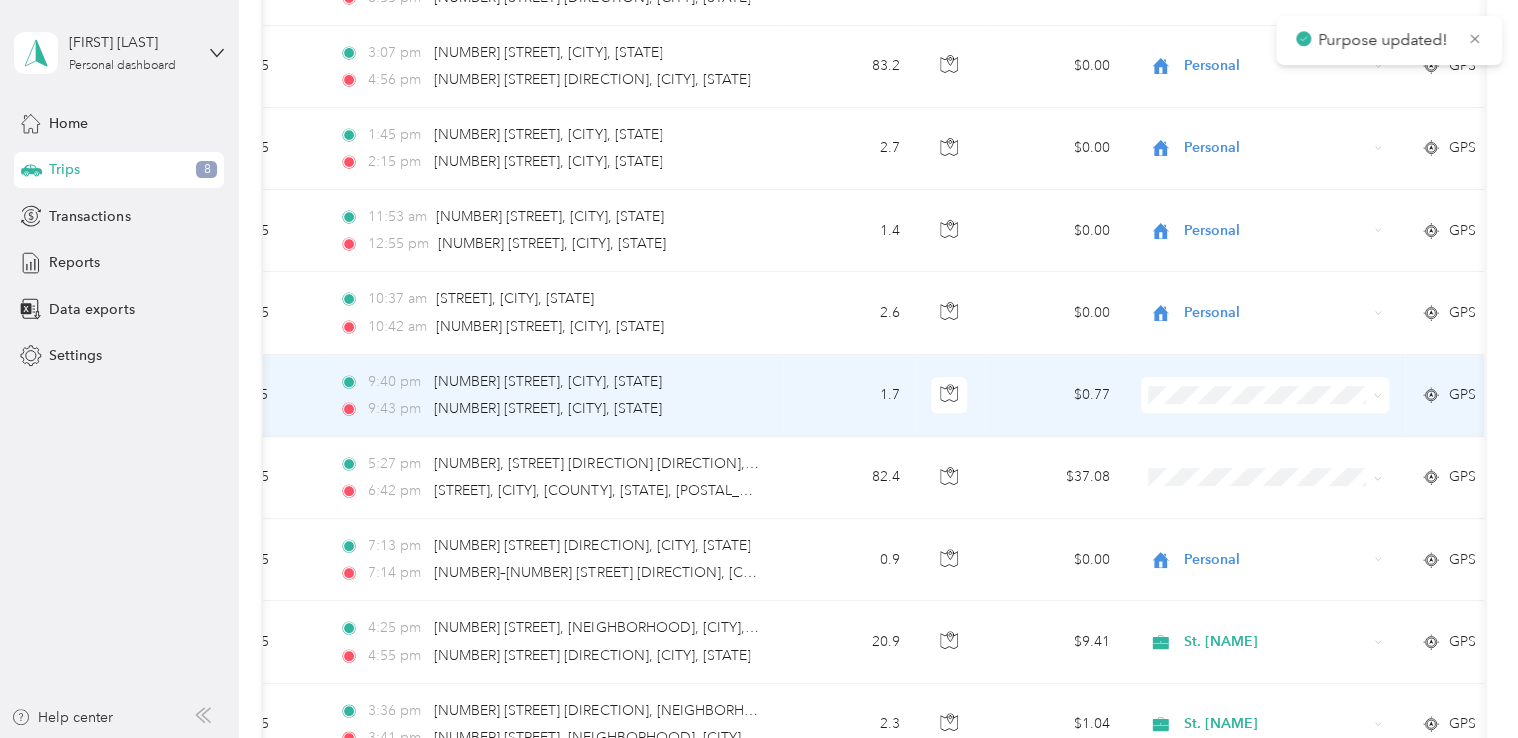 click 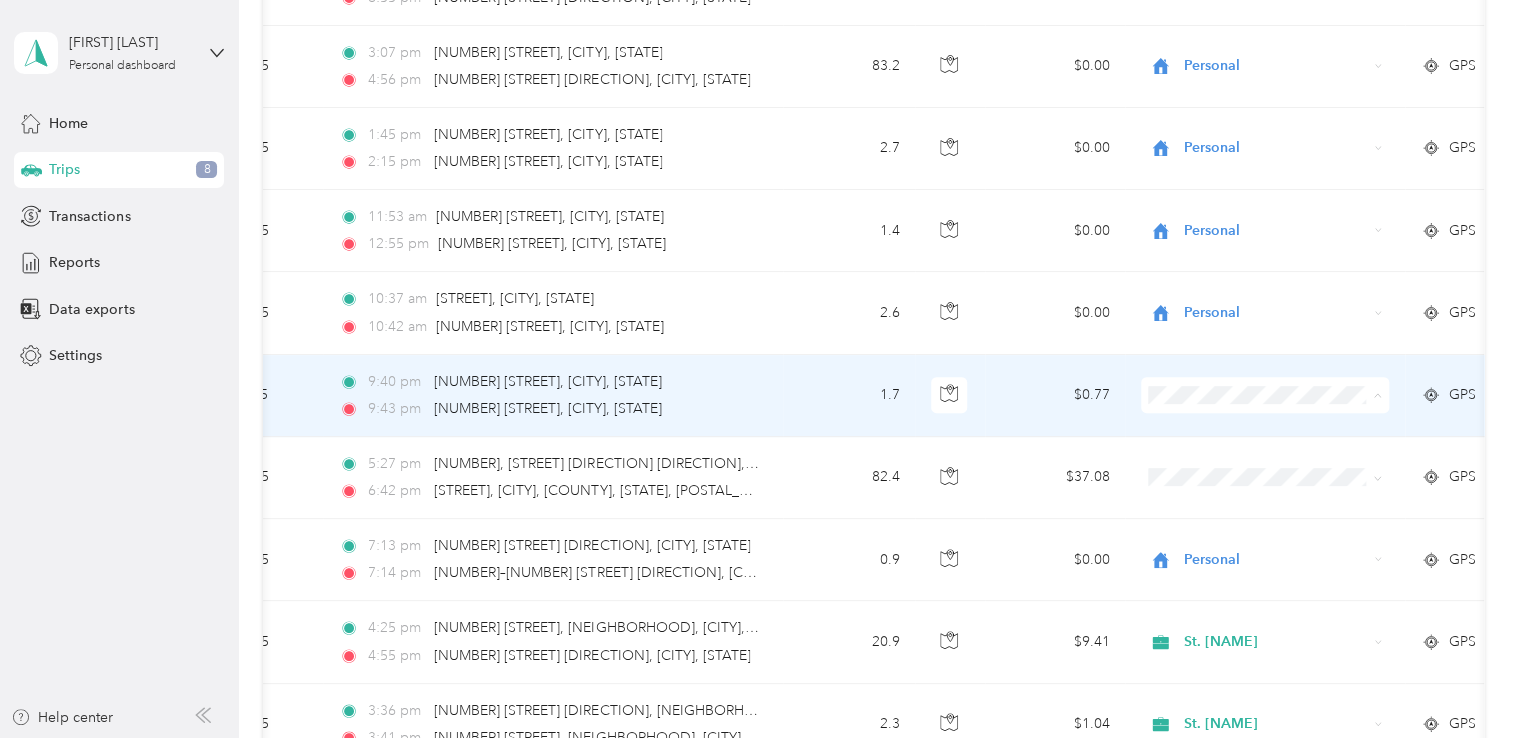 click on "Personal" at bounding box center [1283, 465] 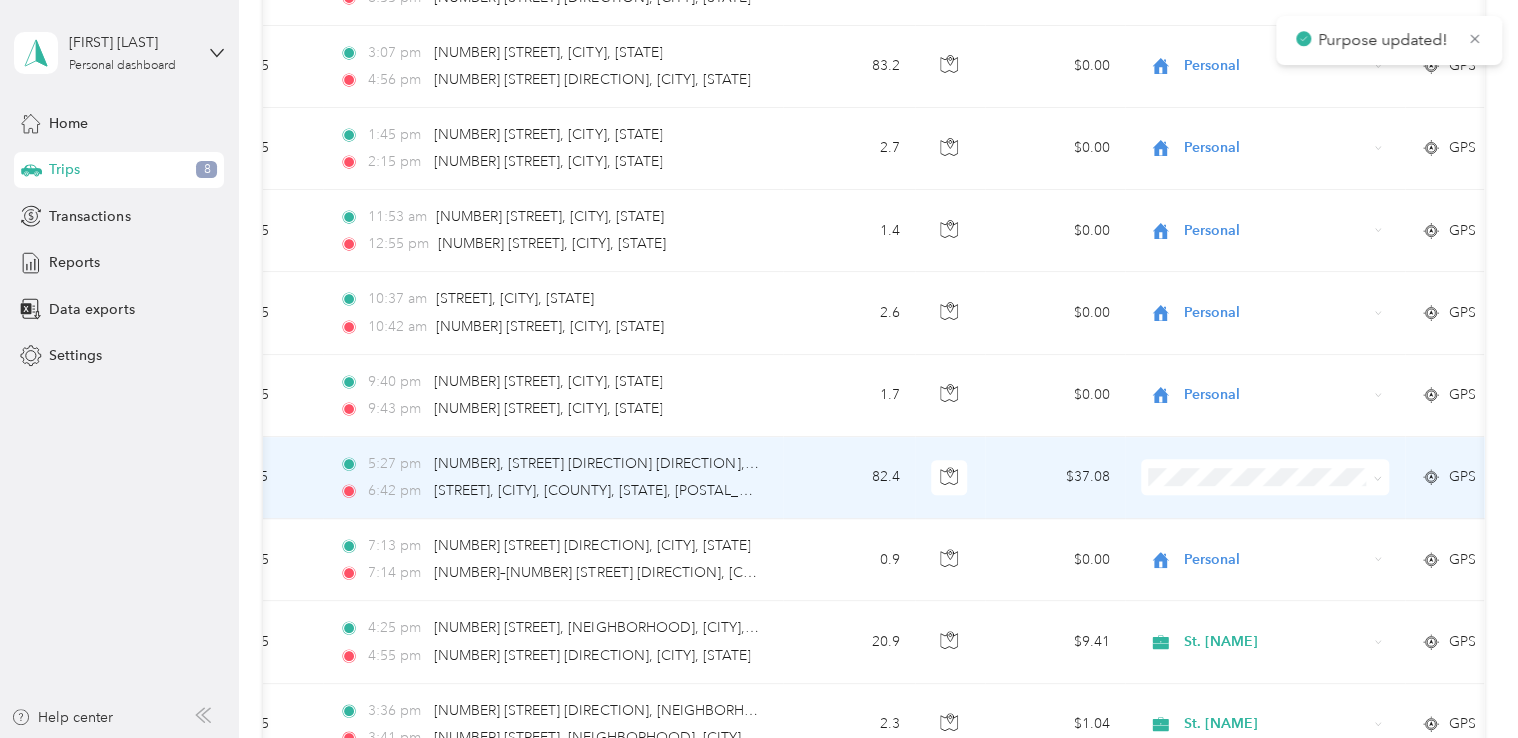 click at bounding box center (1265, 477) 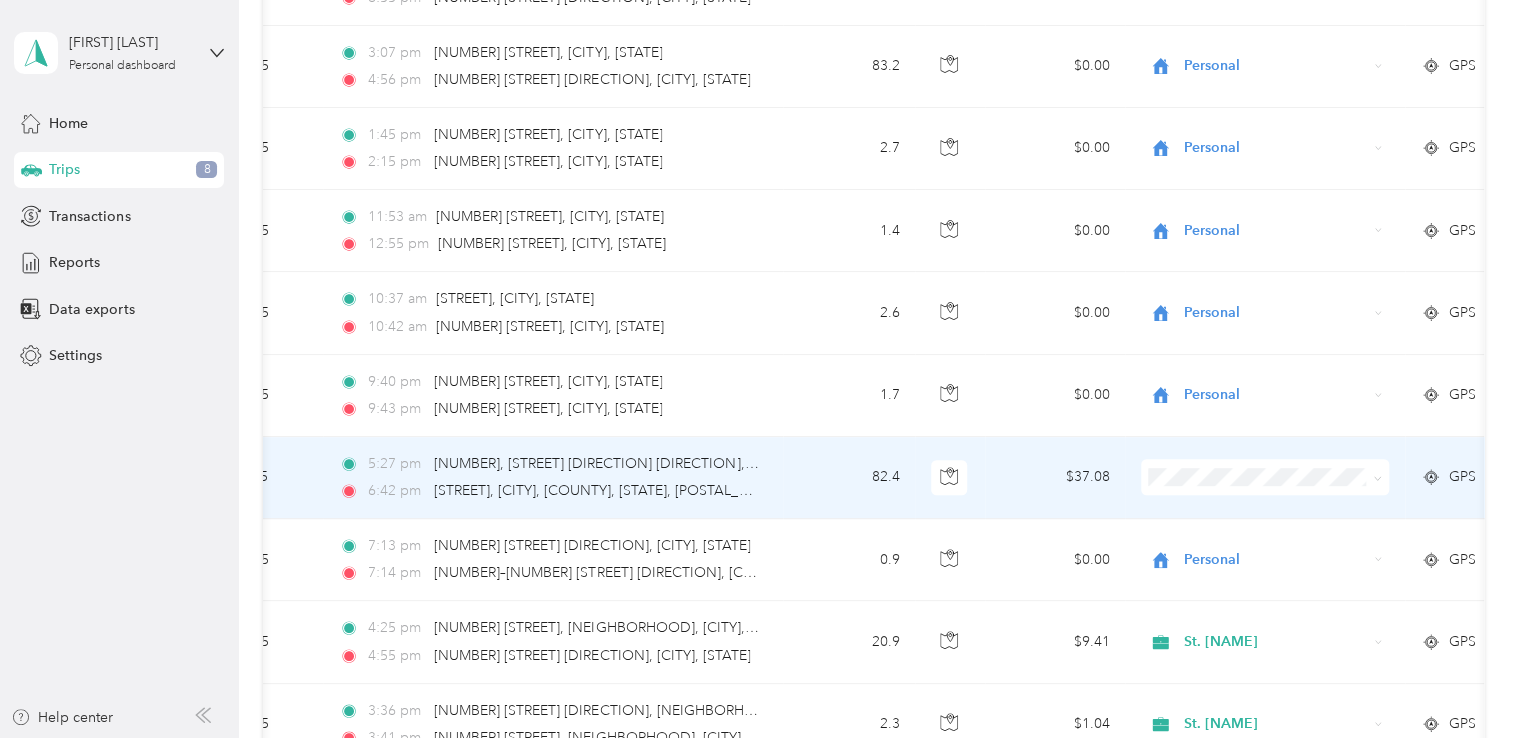 click 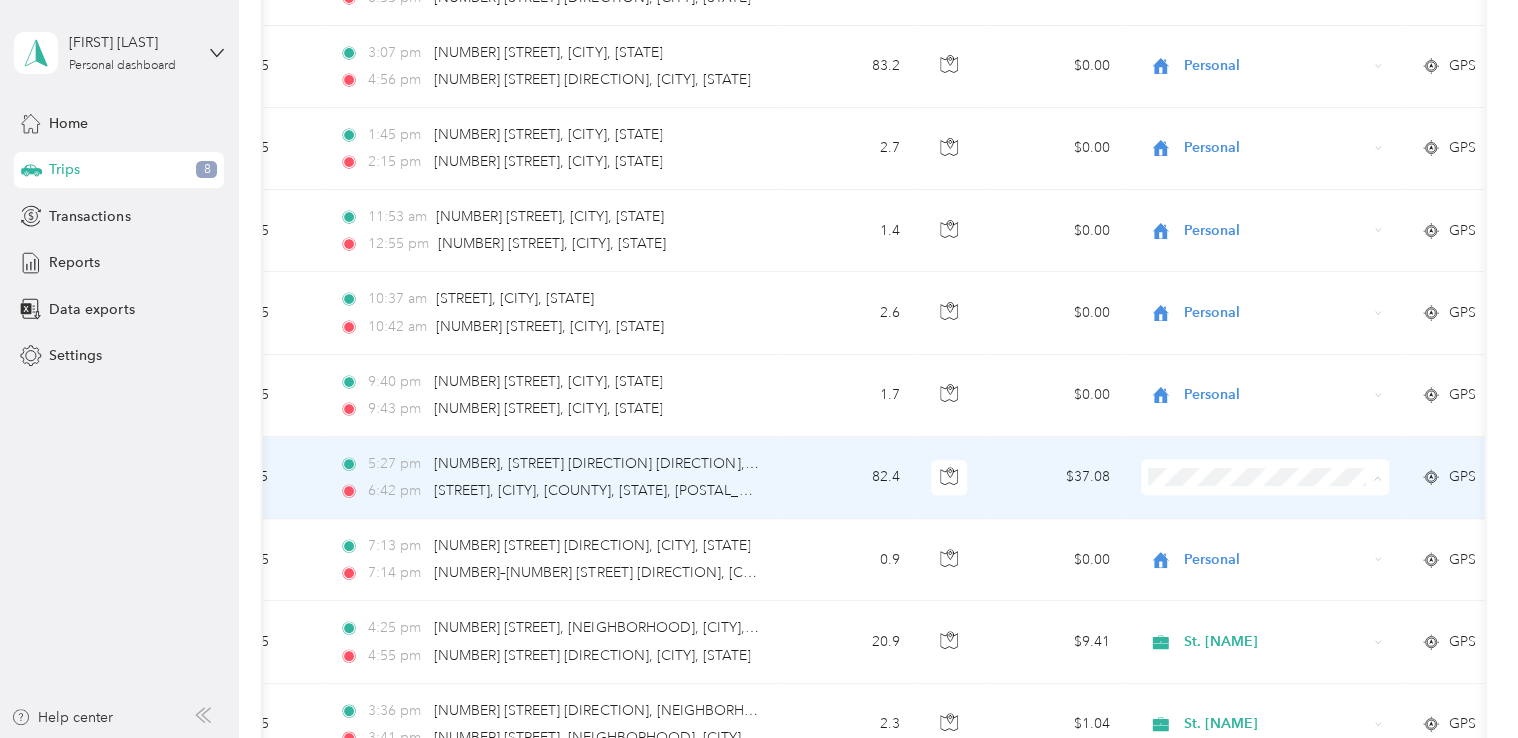 click on "Personal" at bounding box center [1283, 547] 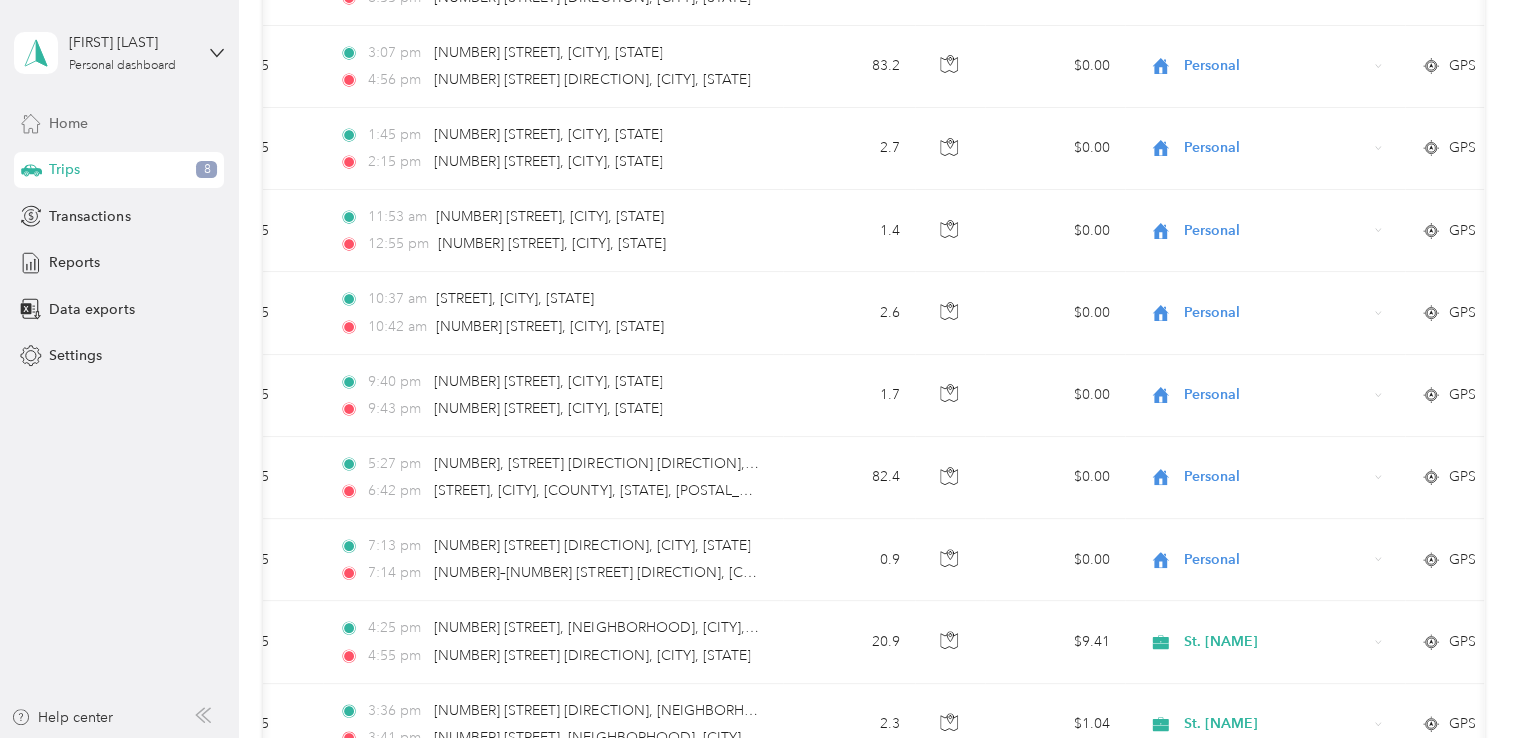 click on "Home" at bounding box center [68, 123] 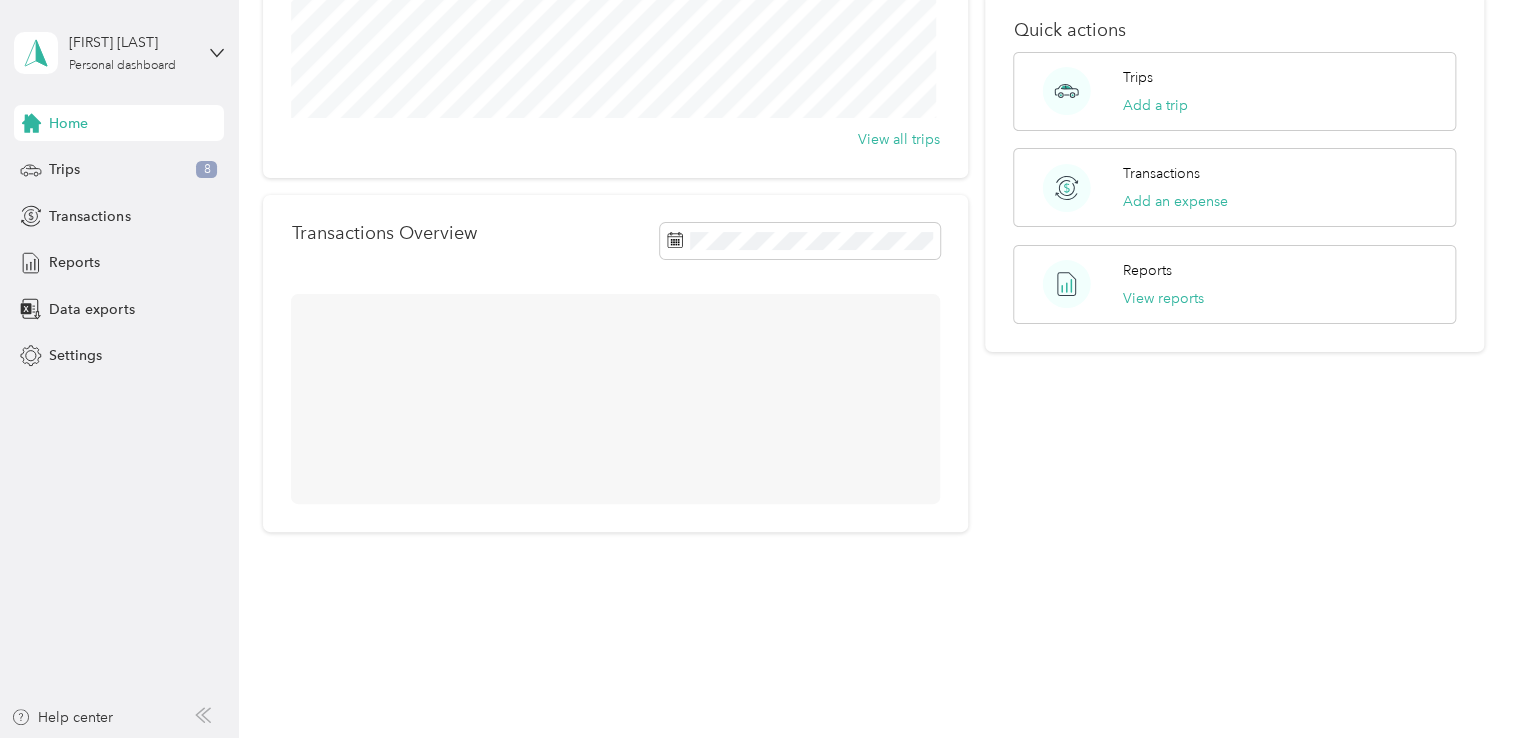 scroll, scrollTop: 358, scrollLeft: 0, axis: vertical 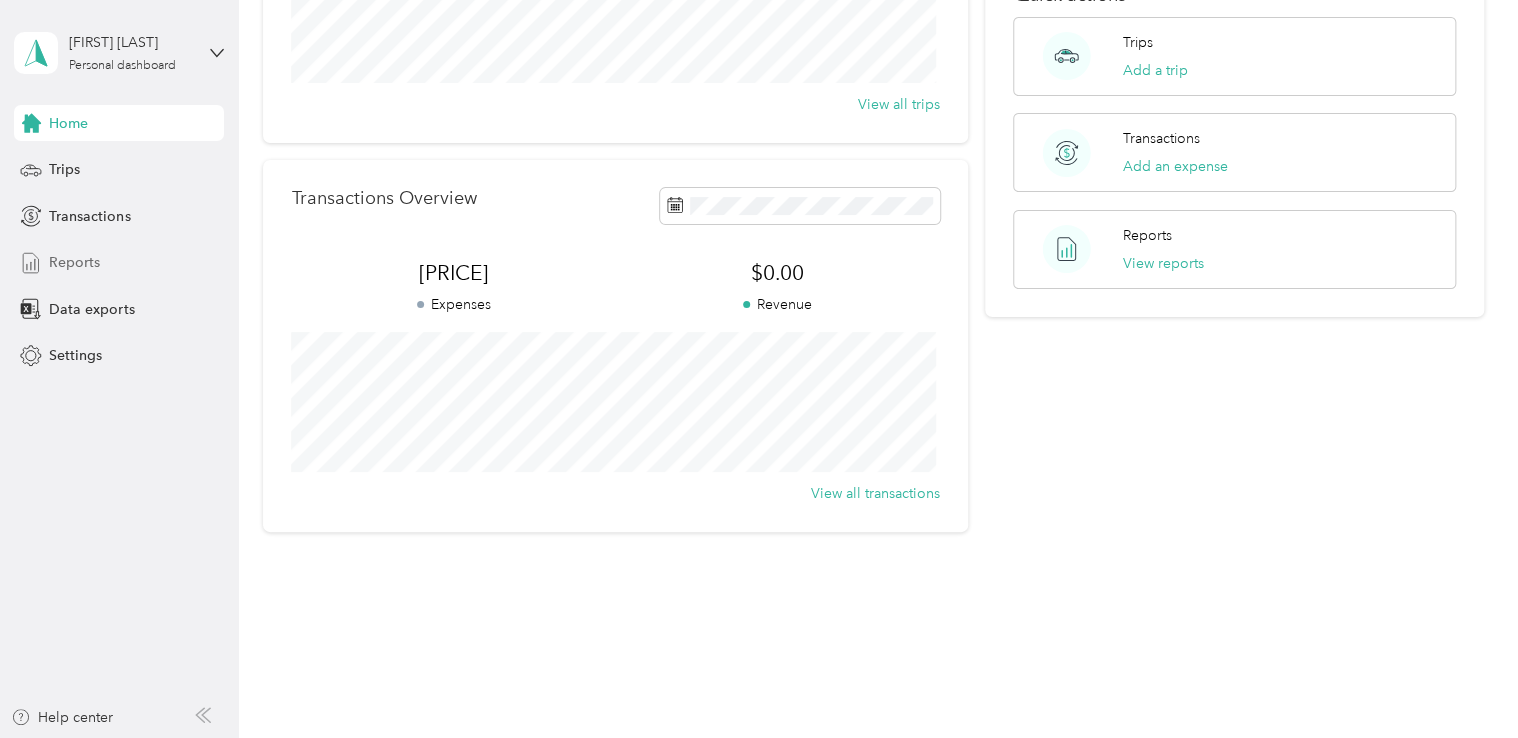 click on "Reports" at bounding box center (74, 262) 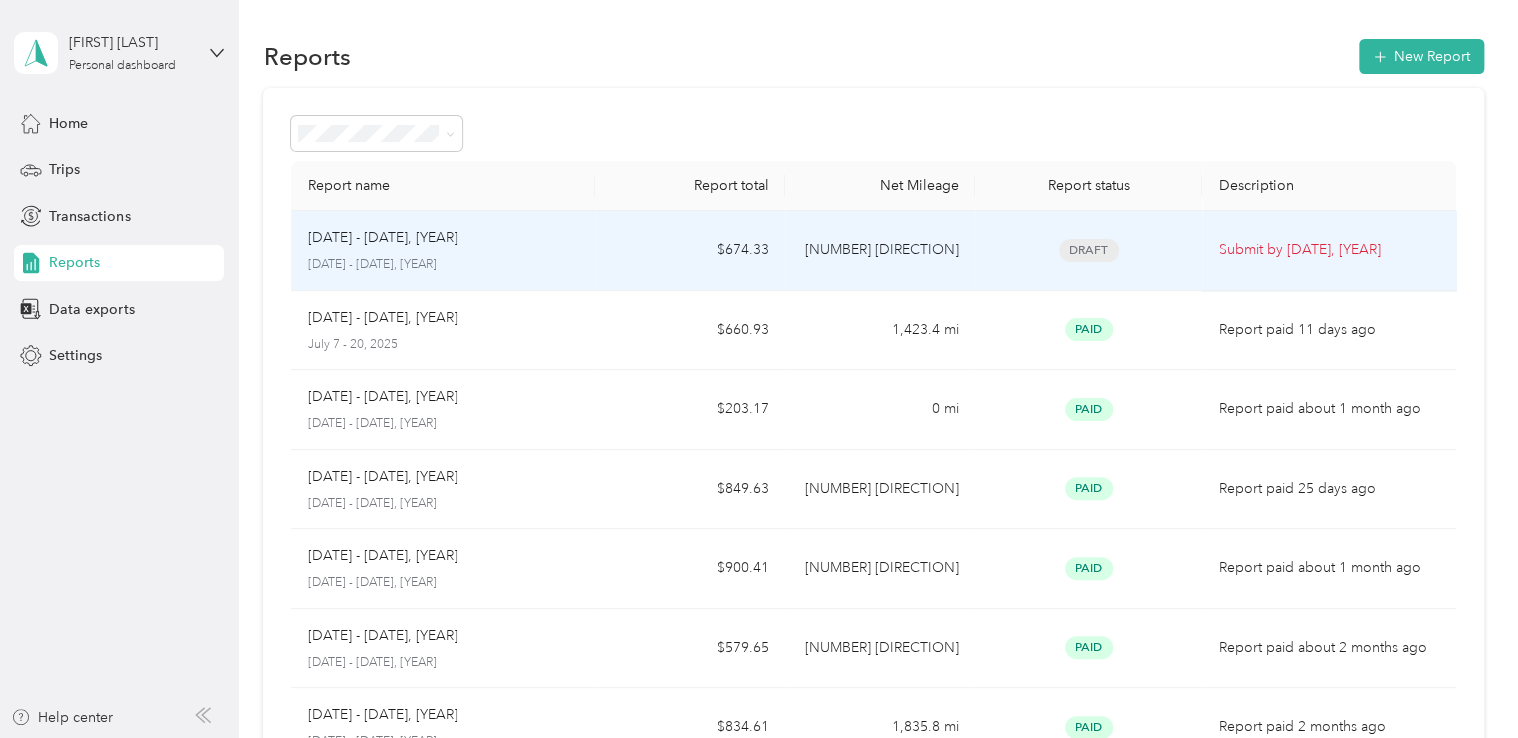 click on "[MONTH] [DAY] - [MONTH] [DAY], [YEAR]" at bounding box center (443, 265) 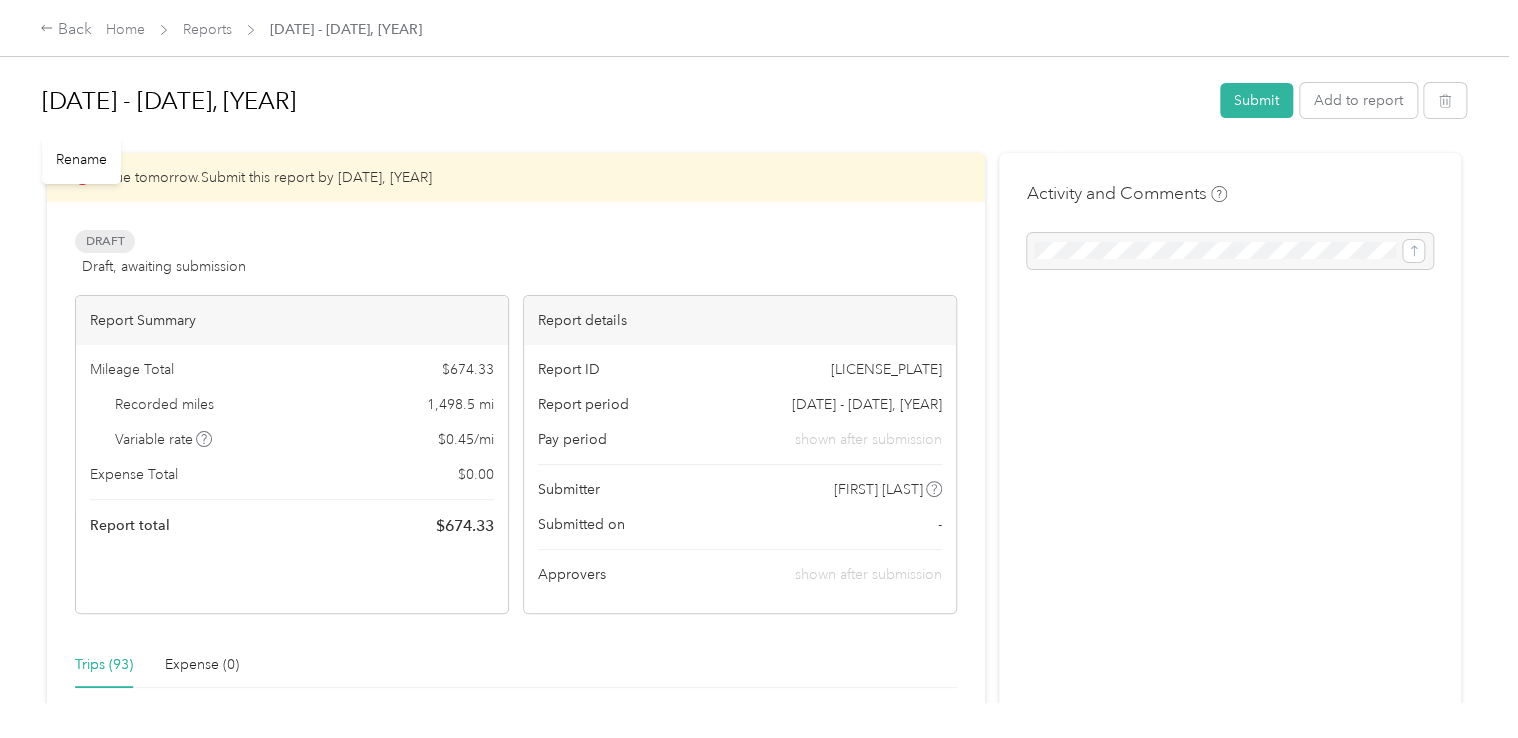 click on "[MONTH] [DAY] - [MONTH] [DAY], [YEAR]" at bounding box center [624, 101] 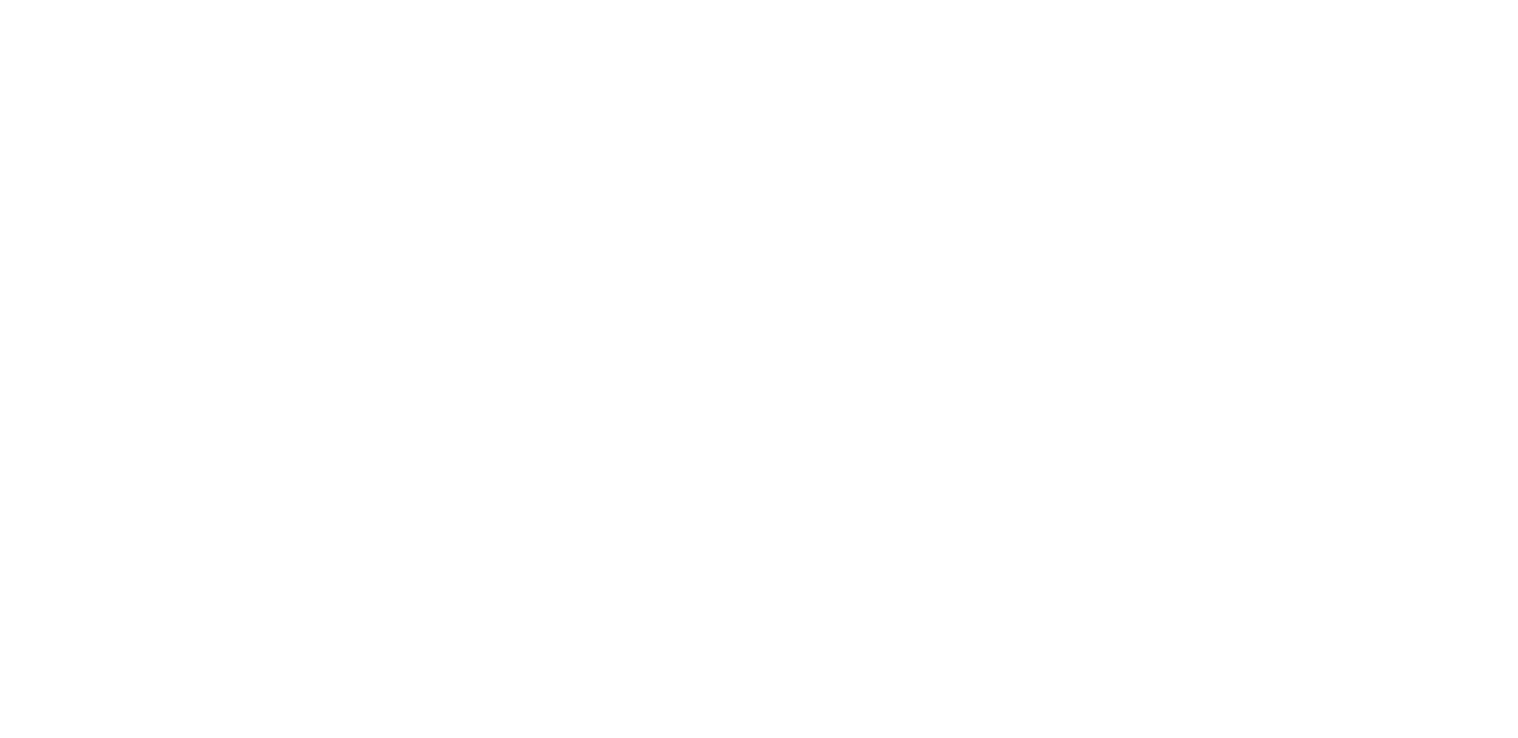 scroll, scrollTop: 0, scrollLeft: 0, axis: both 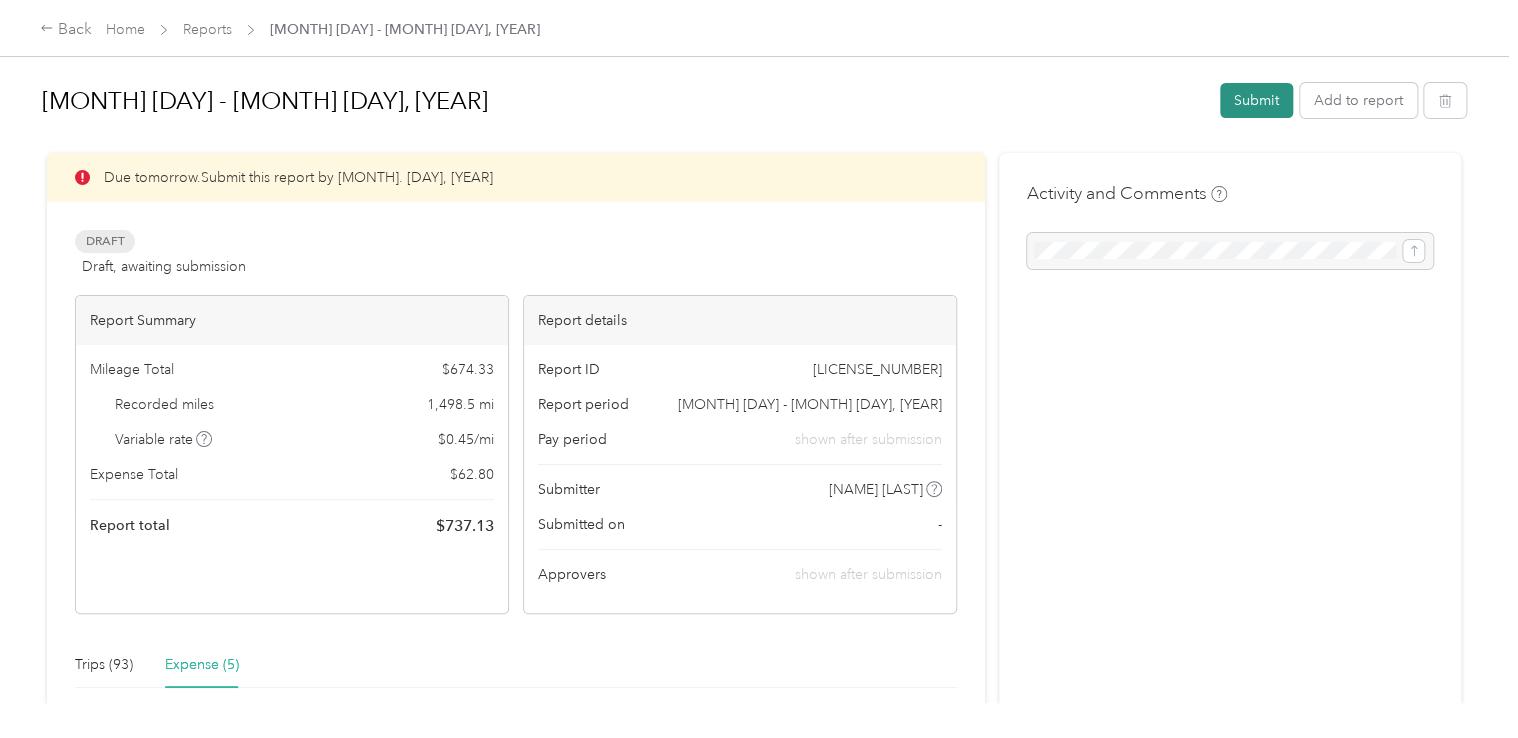 click on "Submit" at bounding box center [1256, 100] 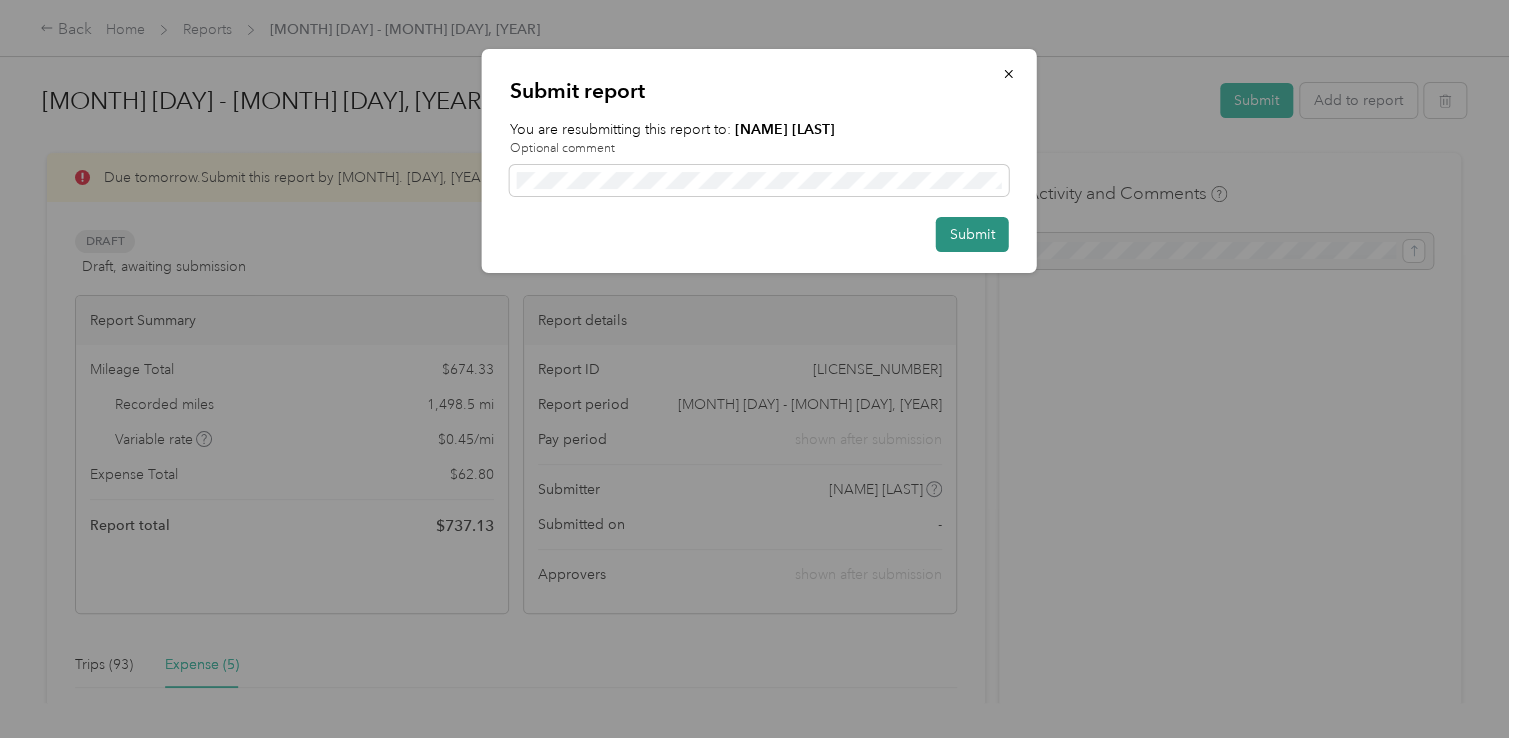 click on "Submit" at bounding box center [972, 234] 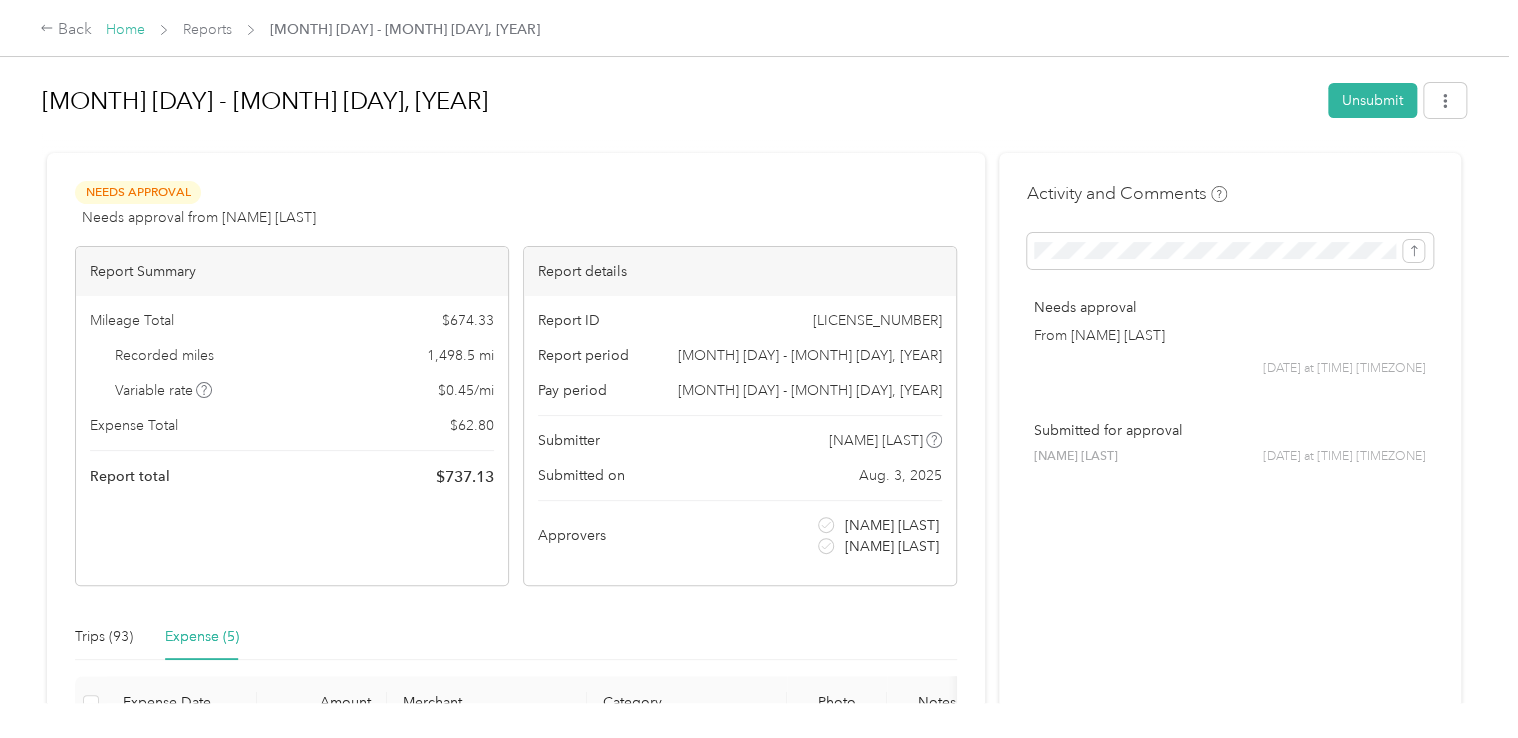 click on "Home" at bounding box center (125, 29) 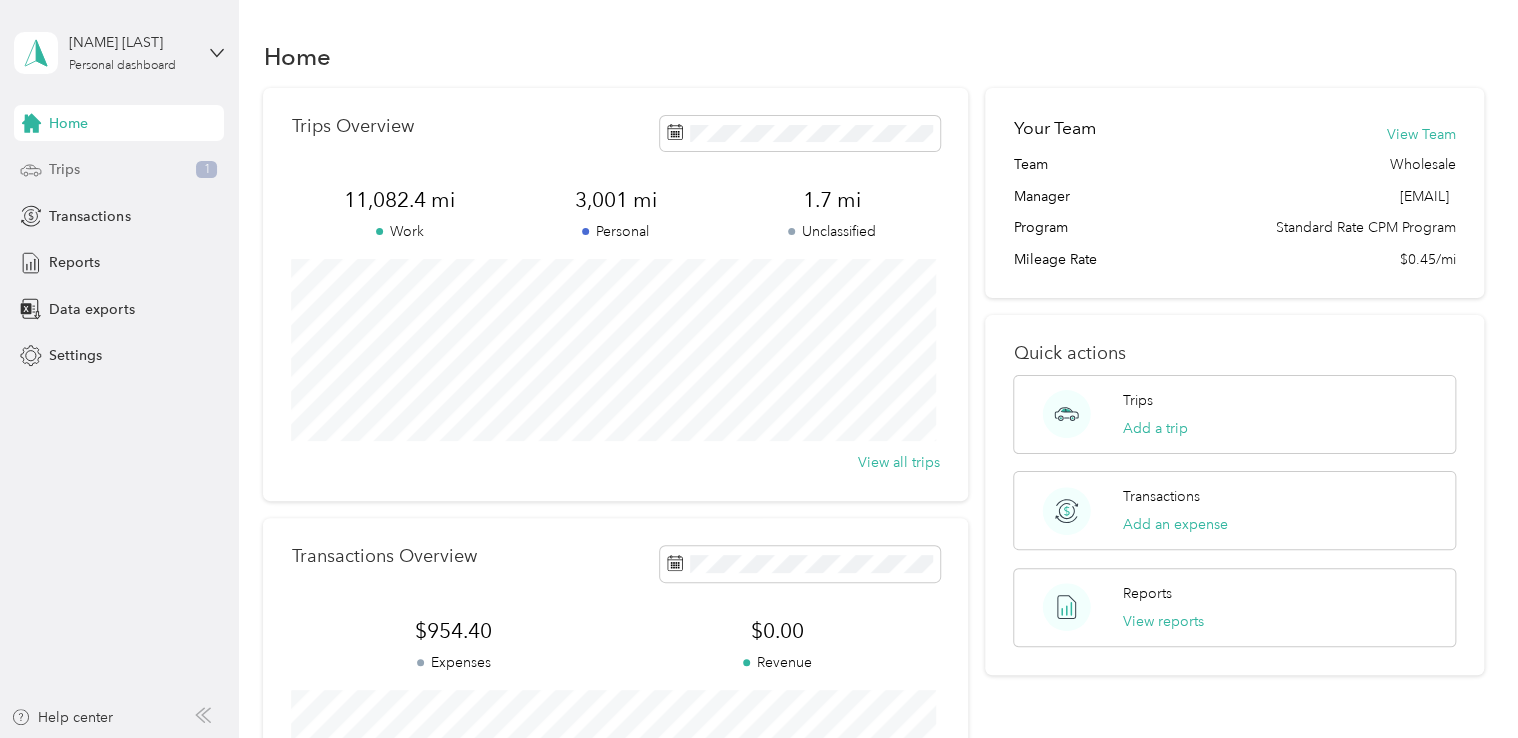 click on "Trips 1" at bounding box center (119, 170) 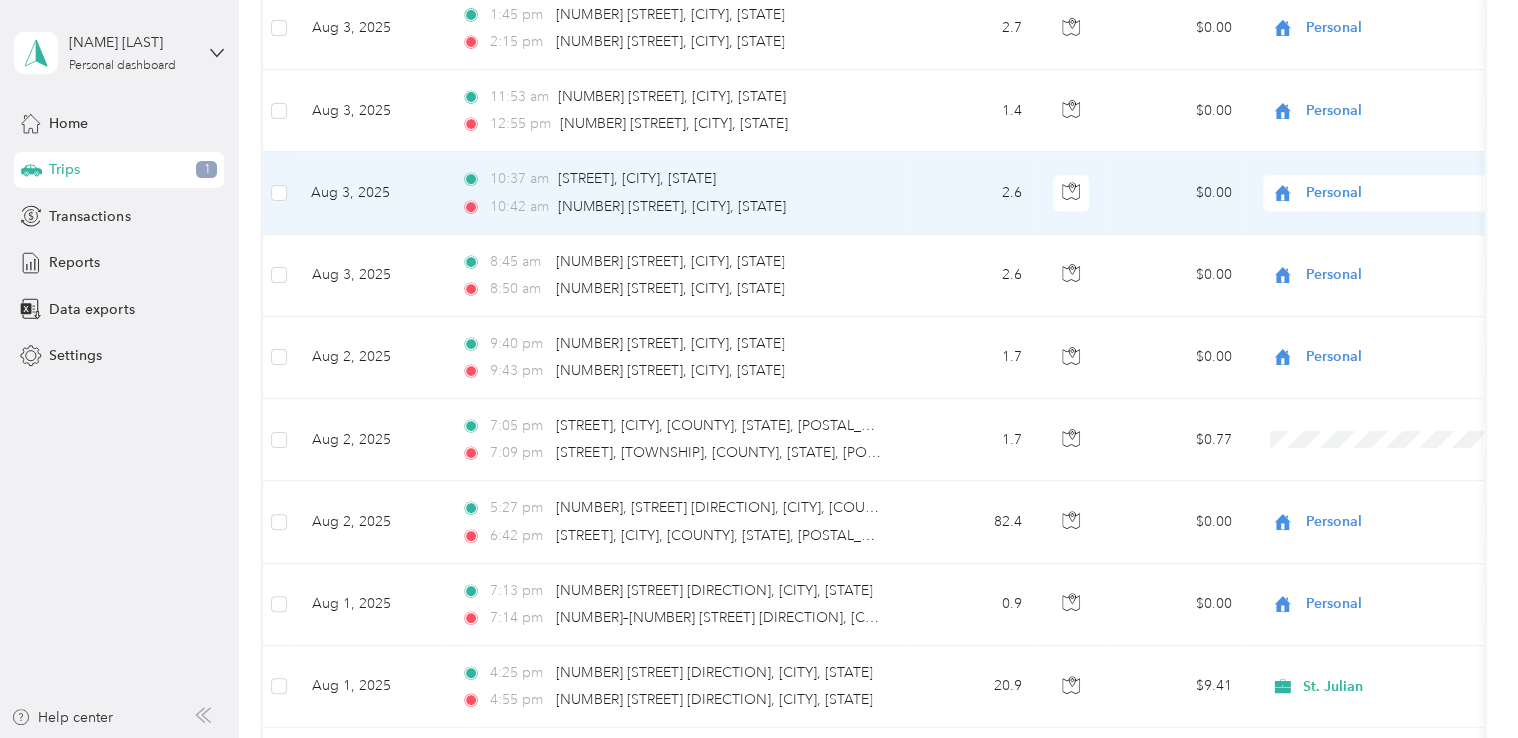 scroll, scrollTop: 595, scrollLeft: 0, axis: vertical 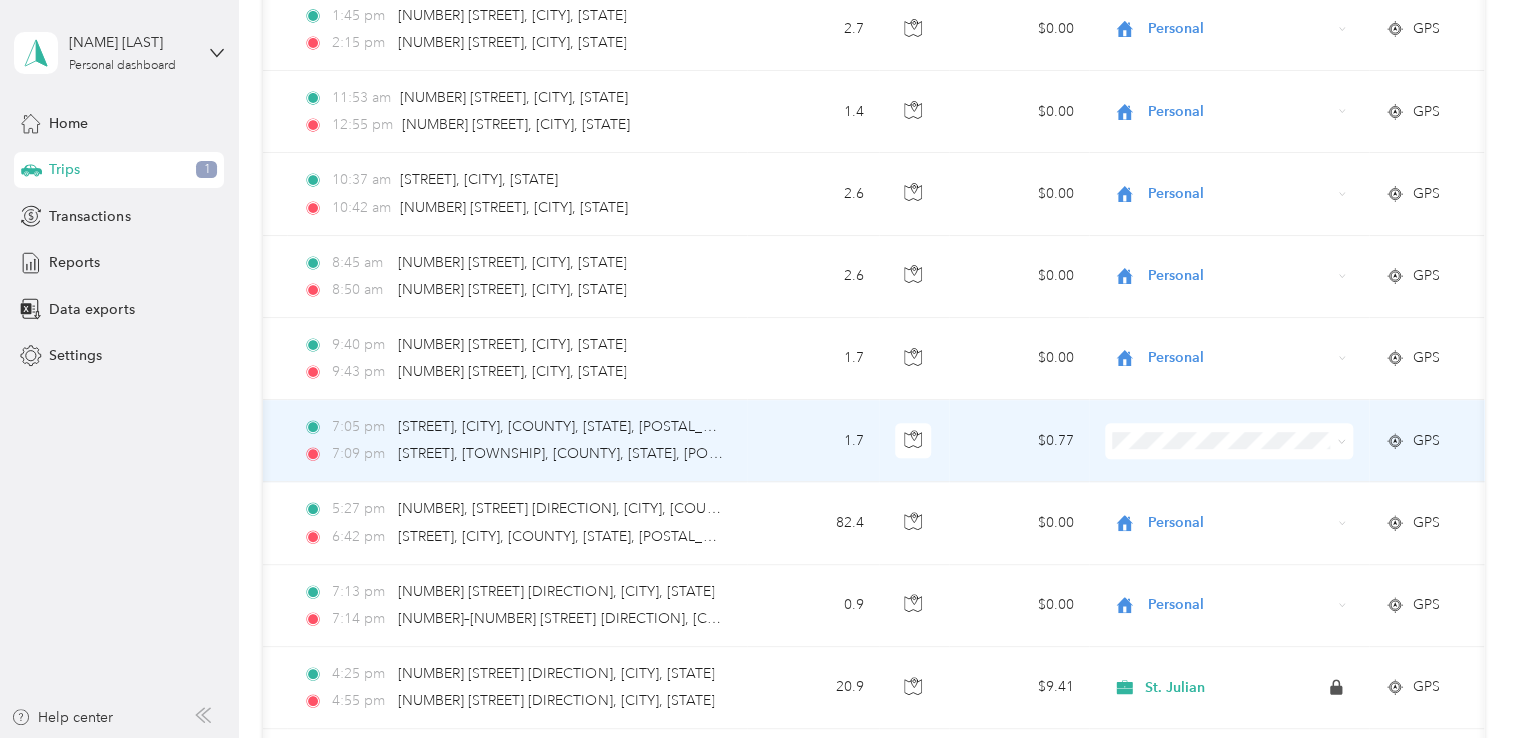 click 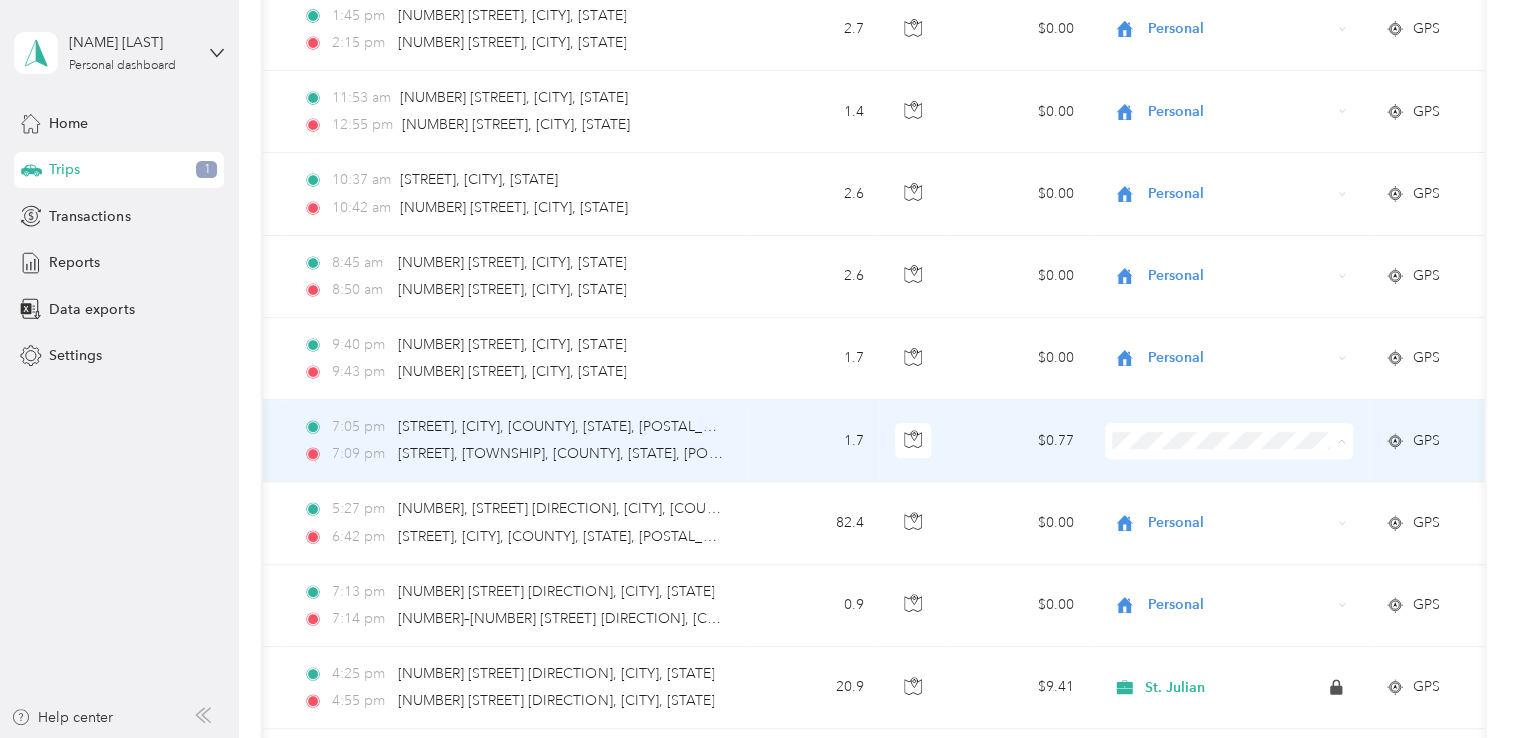 click on "Personal" at bounding box center [1247, 510] 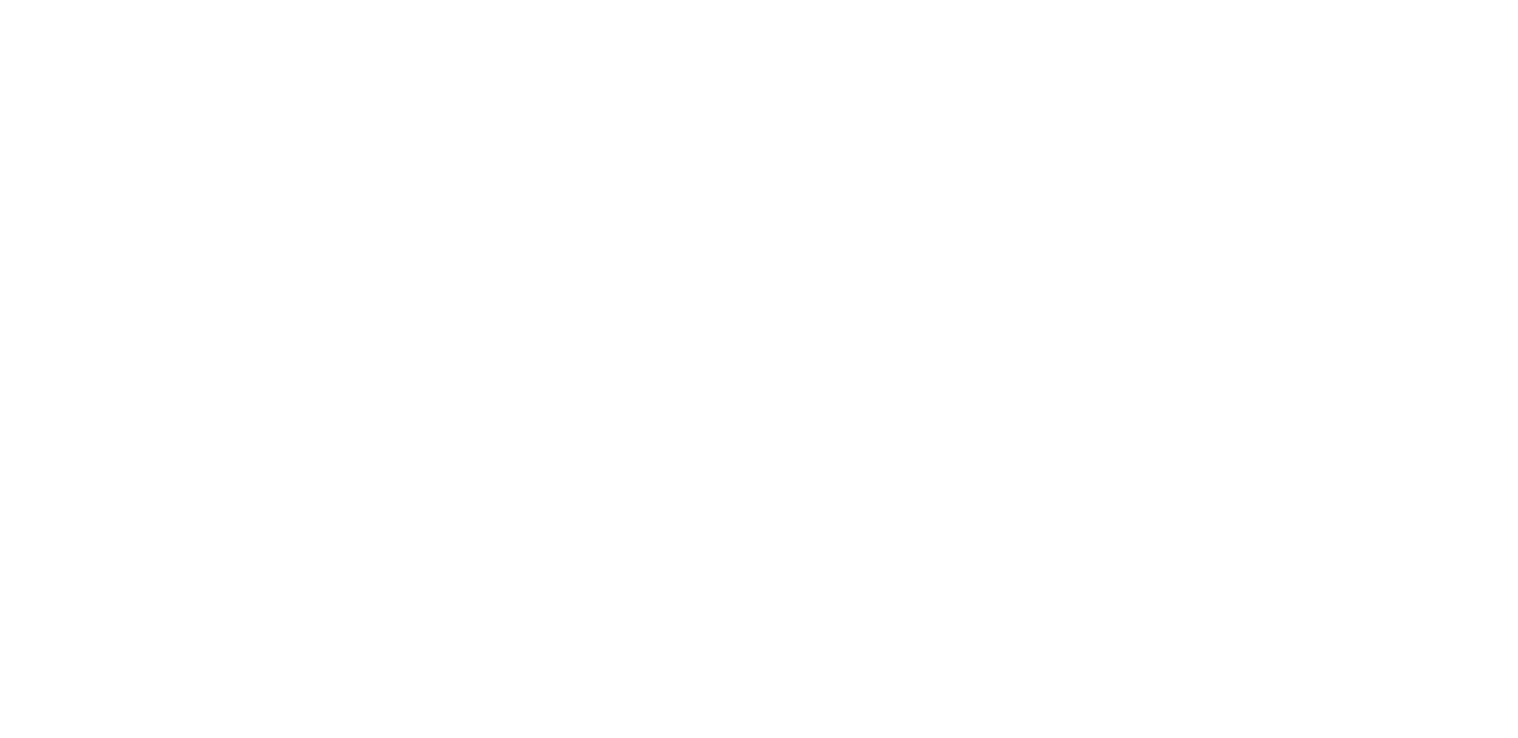 scroll, scrollTop: 0, scrollLeft: 0, axis: both 